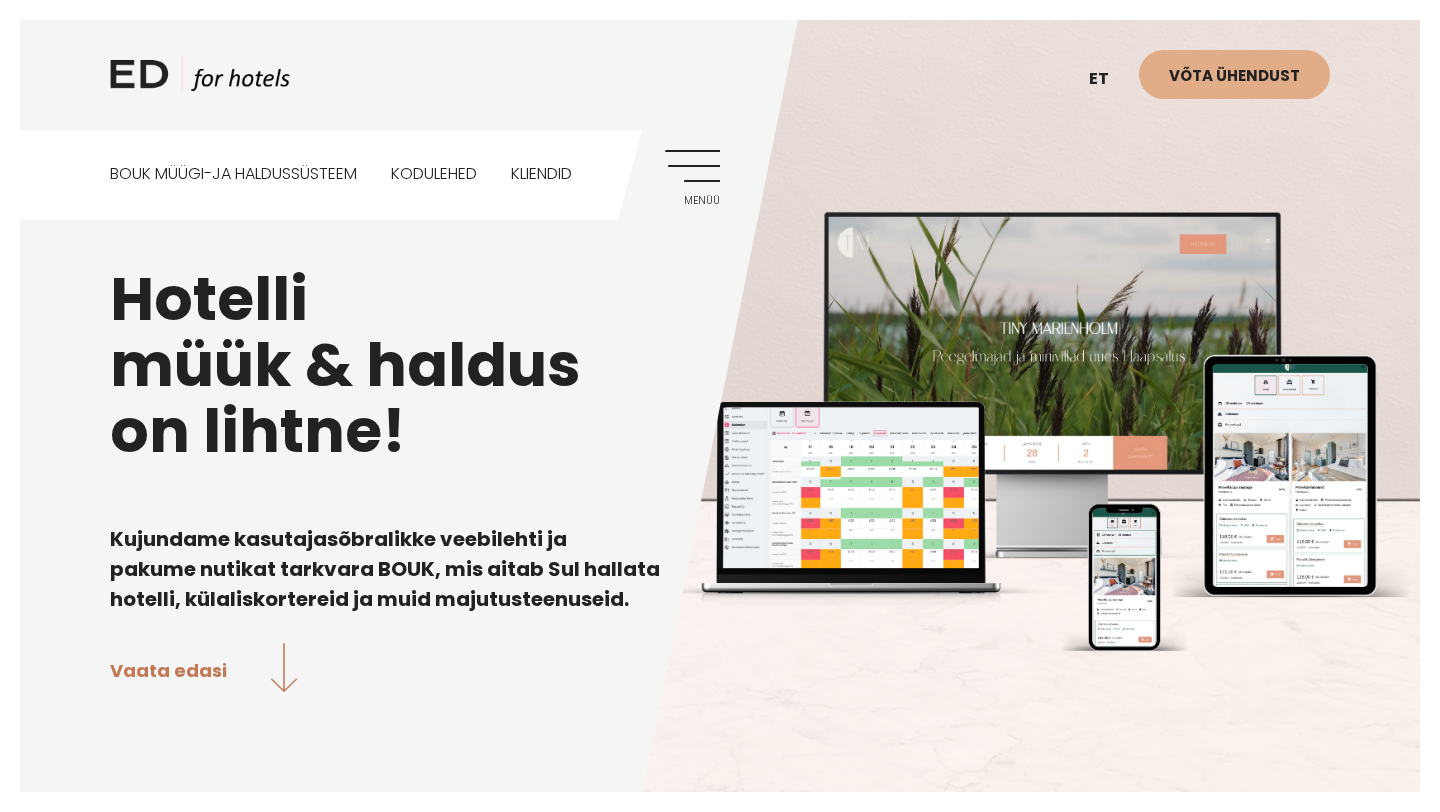 scroll, scrollTop: 0, scrollLeft: 0, axis: both 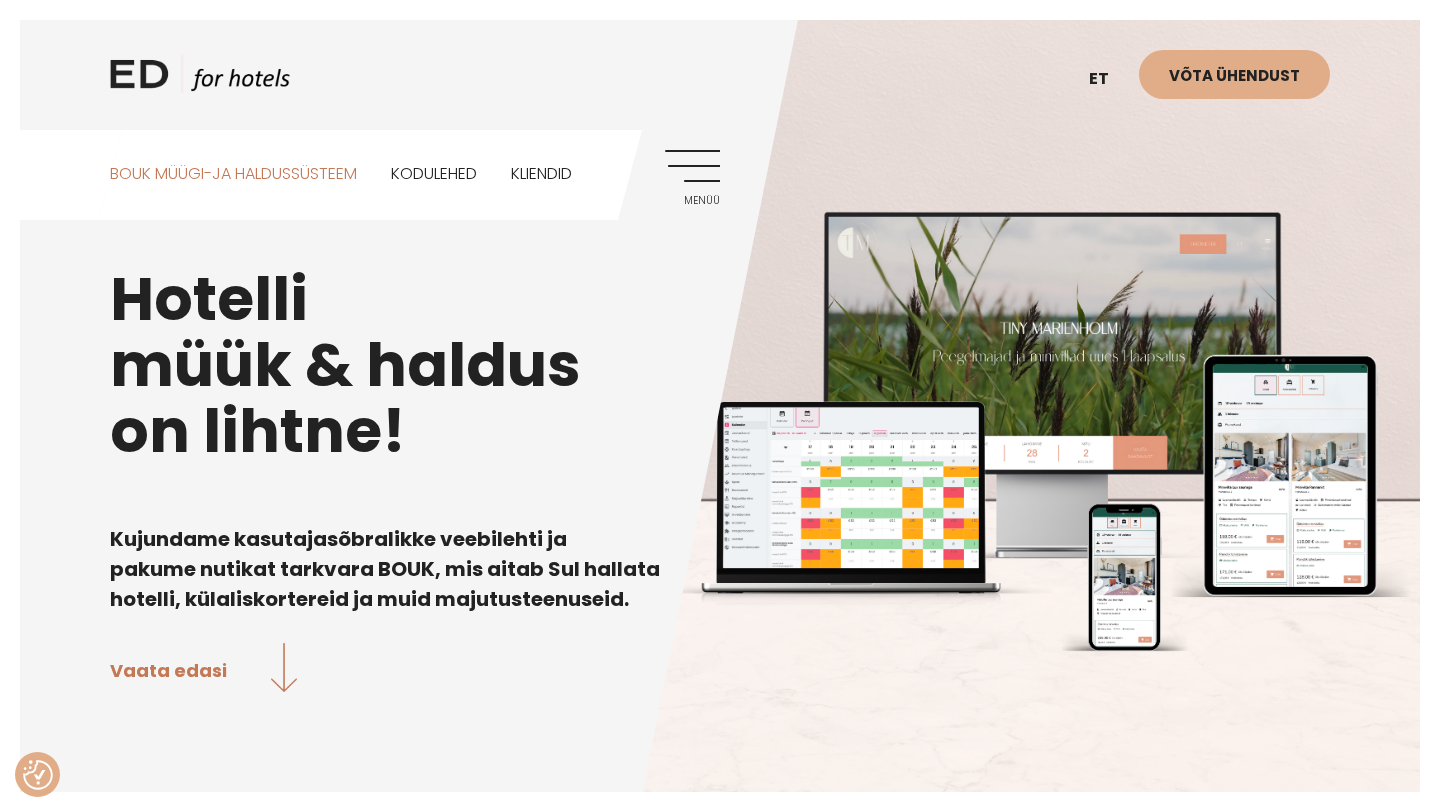 click on "BOUK MÜÜGI-JA HALDUSSÜSTEEM" at bounding box center (233, 174) 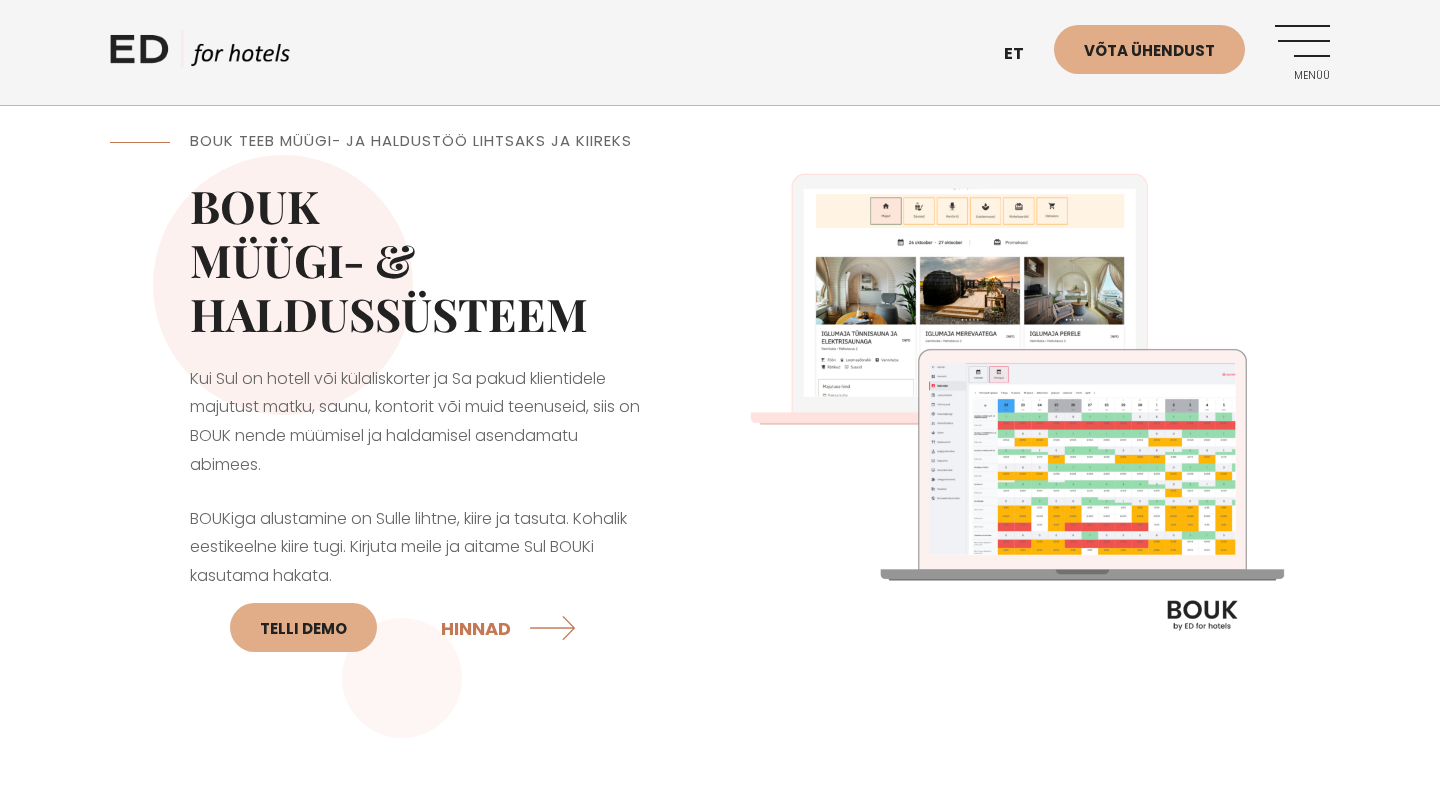 scroll, scrollTop: 0, scrollLeft: 0, axis: both 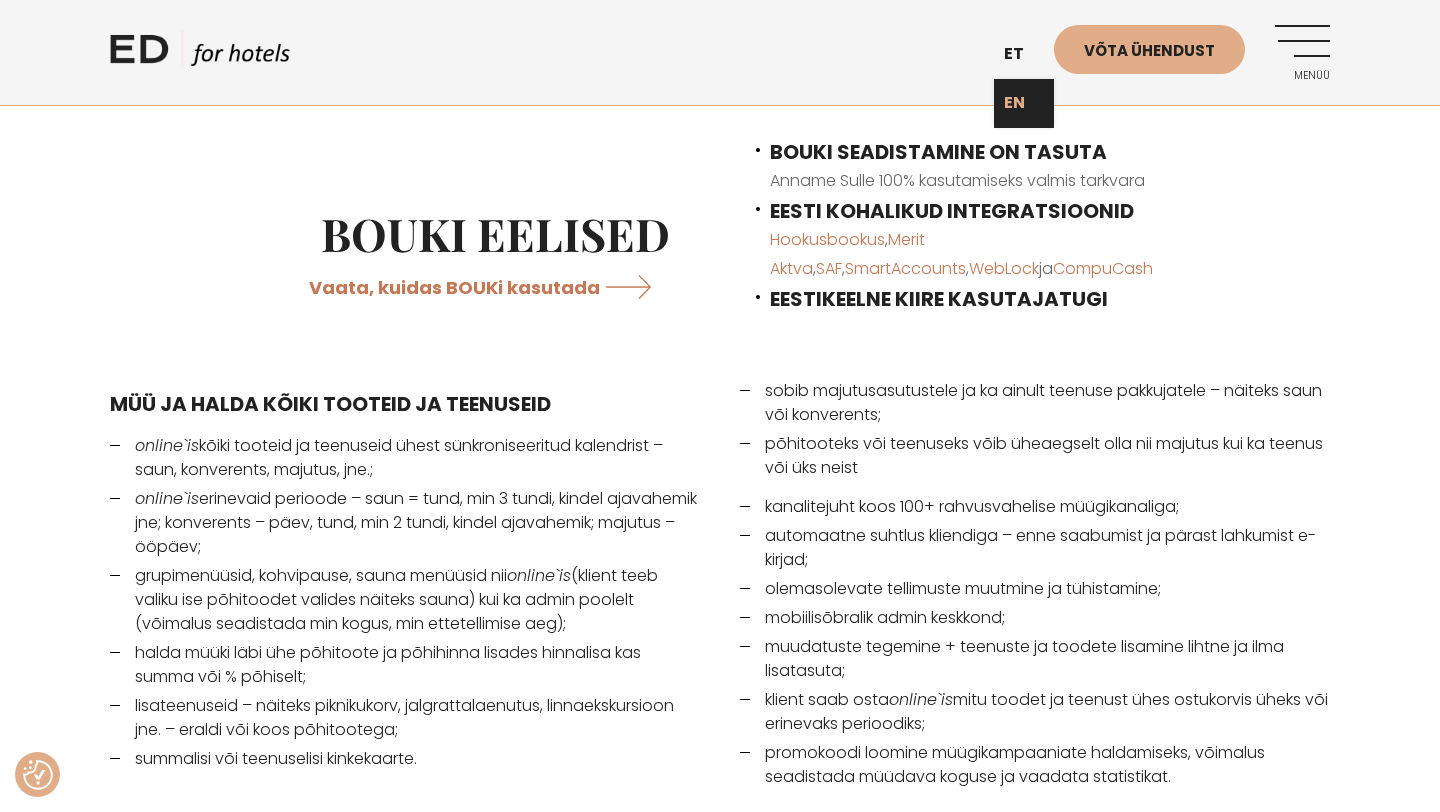 click on "EN" at bounding box center [1024, 103] 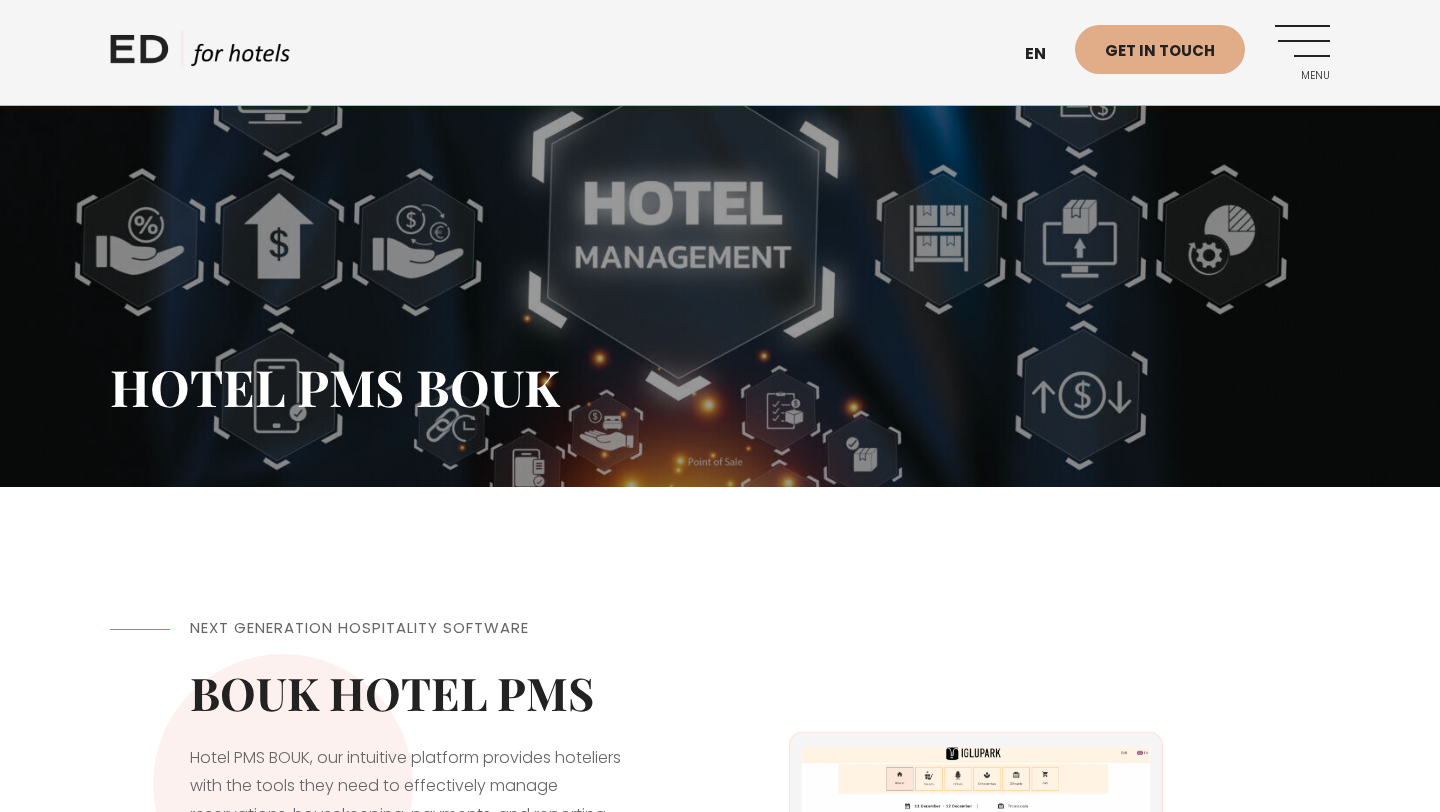 scroll, scrollTop: 0, scrollLeft: 0, axis: both 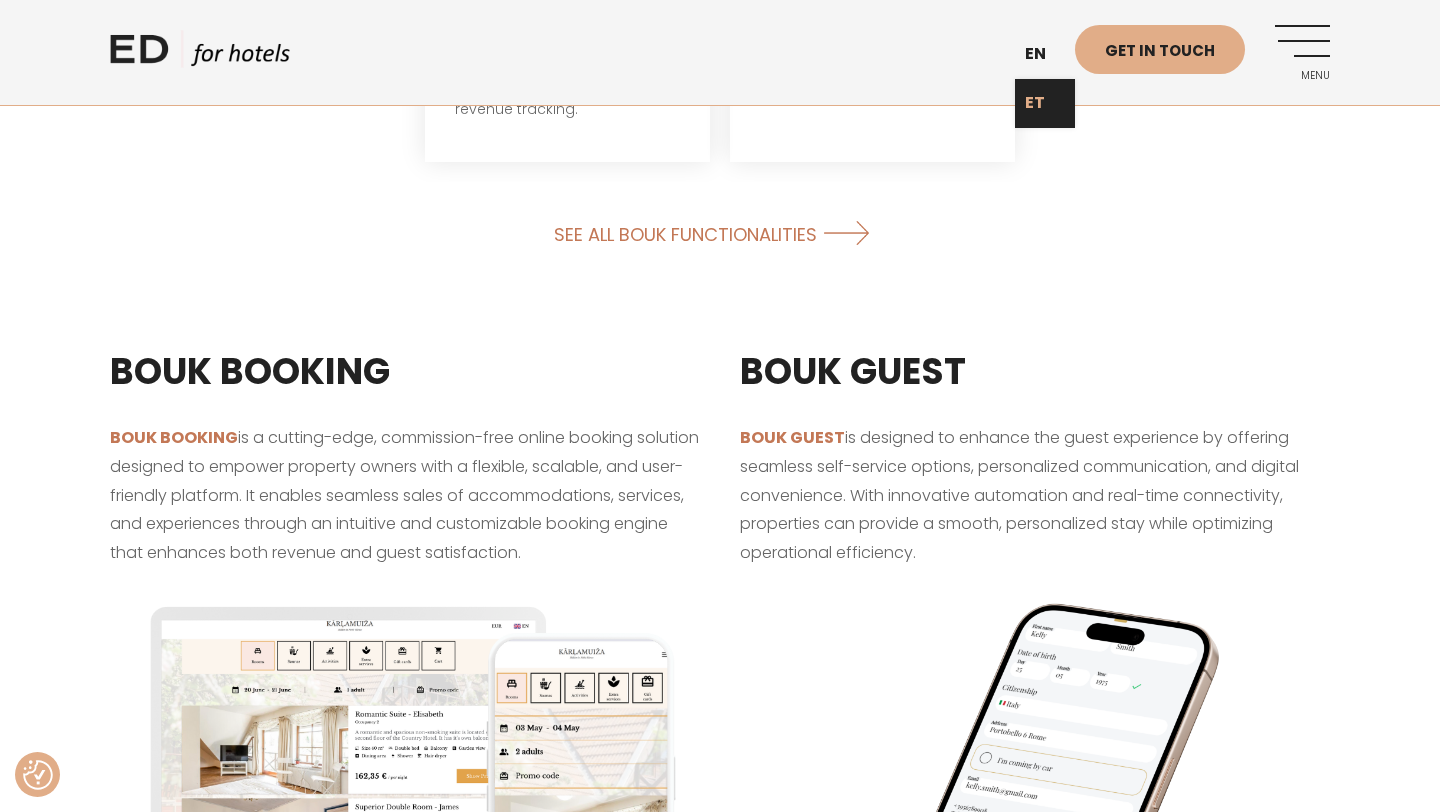 click on "ET" at bounding box center [1045, 103] 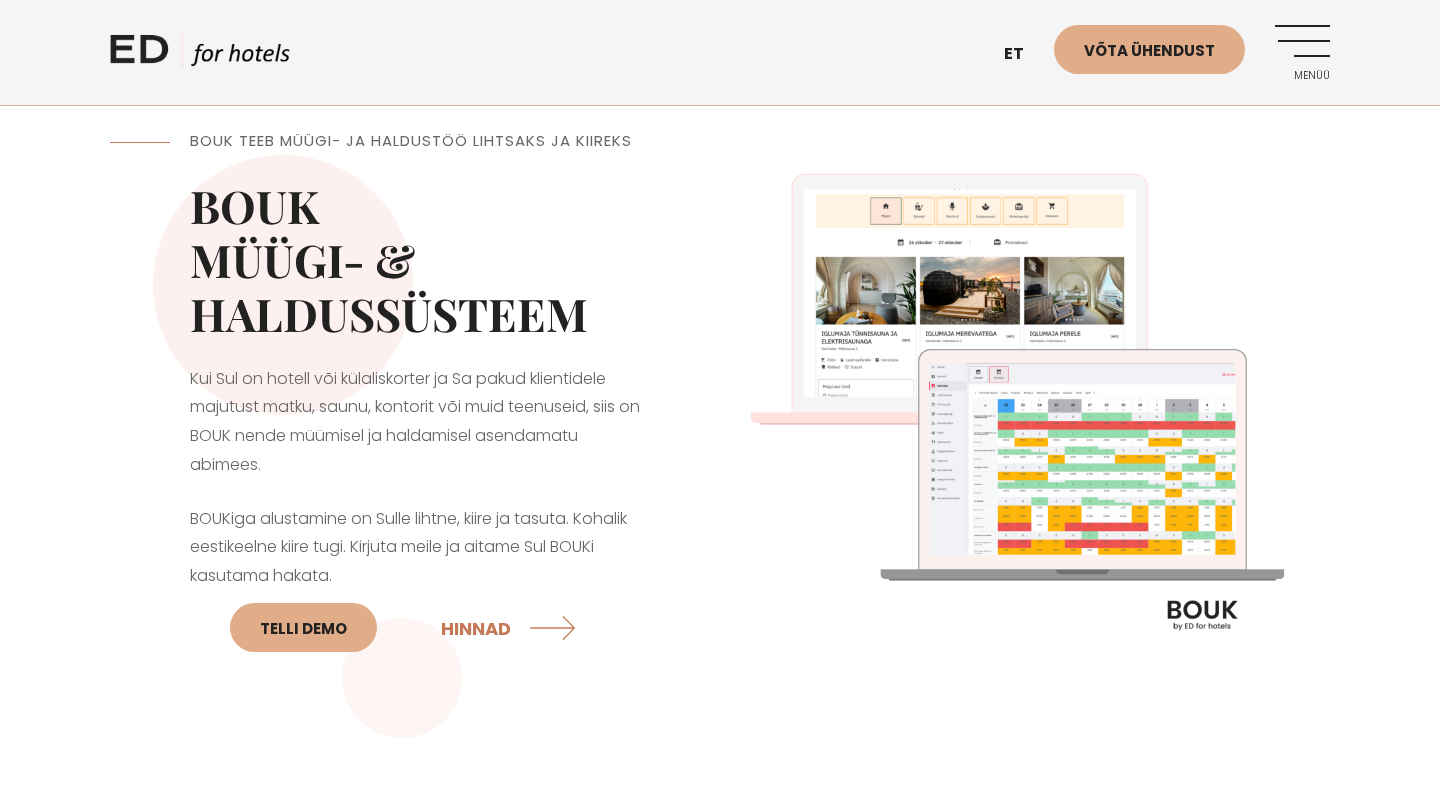 scroll, scrollTop: 0, scrollLeft: 0, axis: both 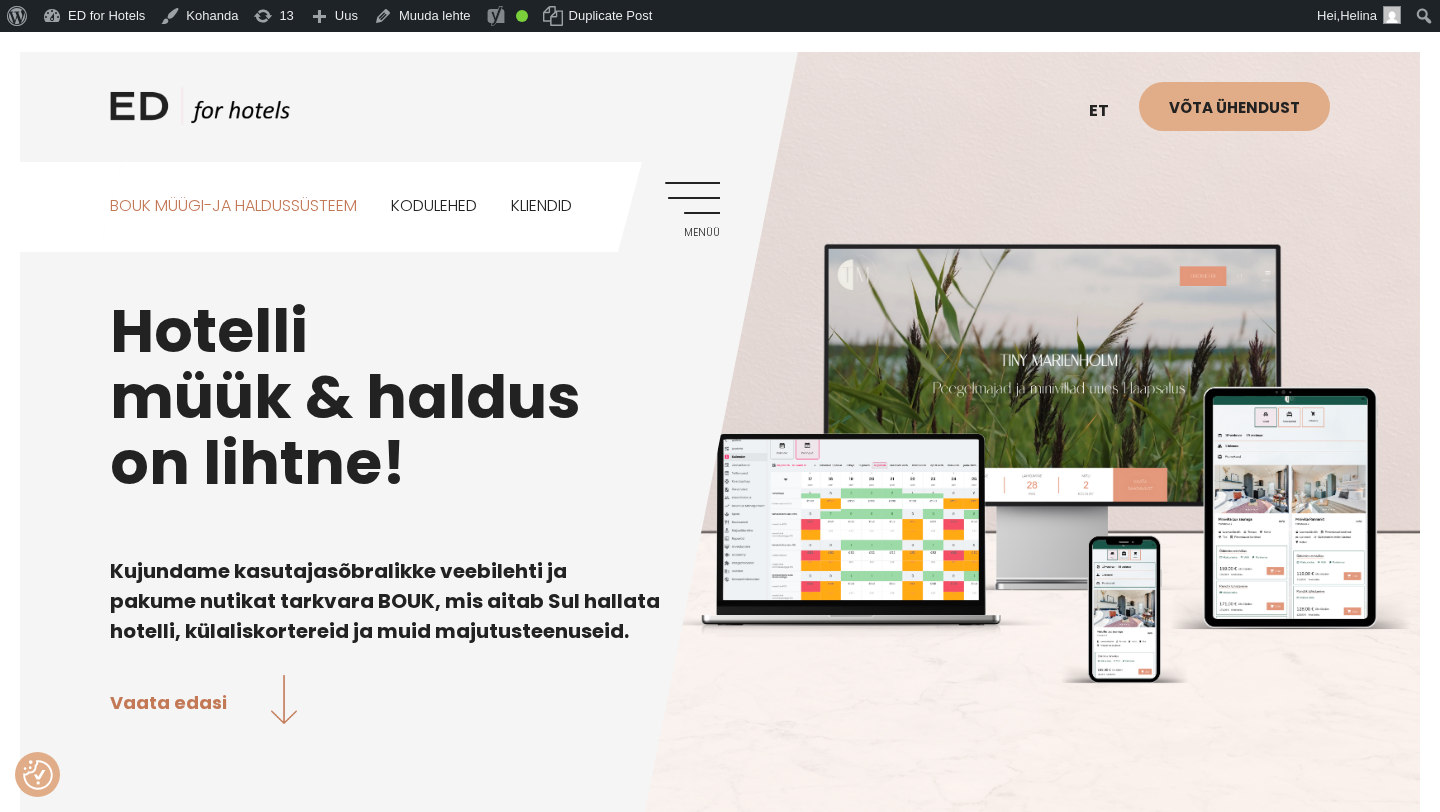 click on "BOUK MÜÜGI-JA HALDUSSÜSTEEM" at bounding box center [233, 206] 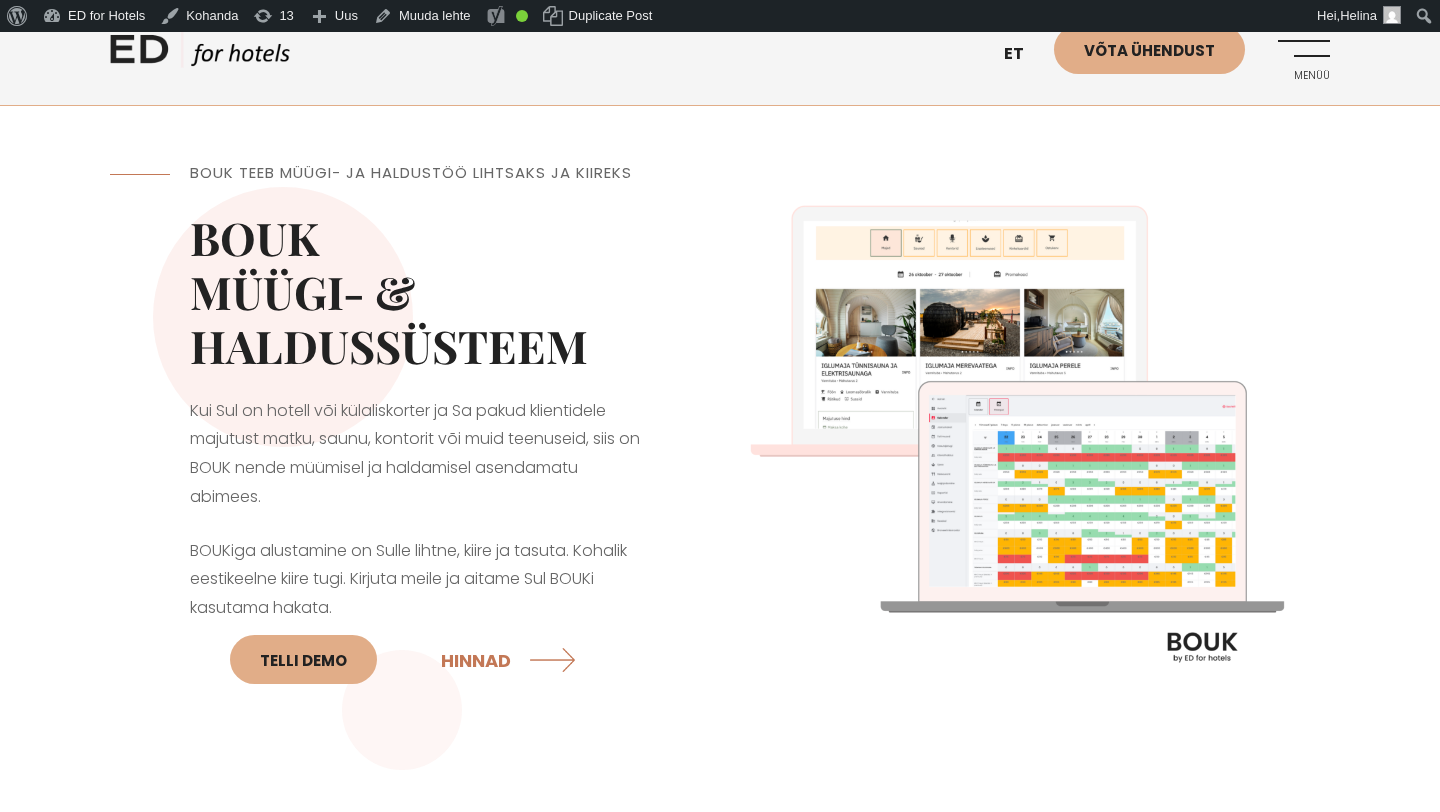 scroll, scrollTop: 0, scrollLeft: 0, axis: both 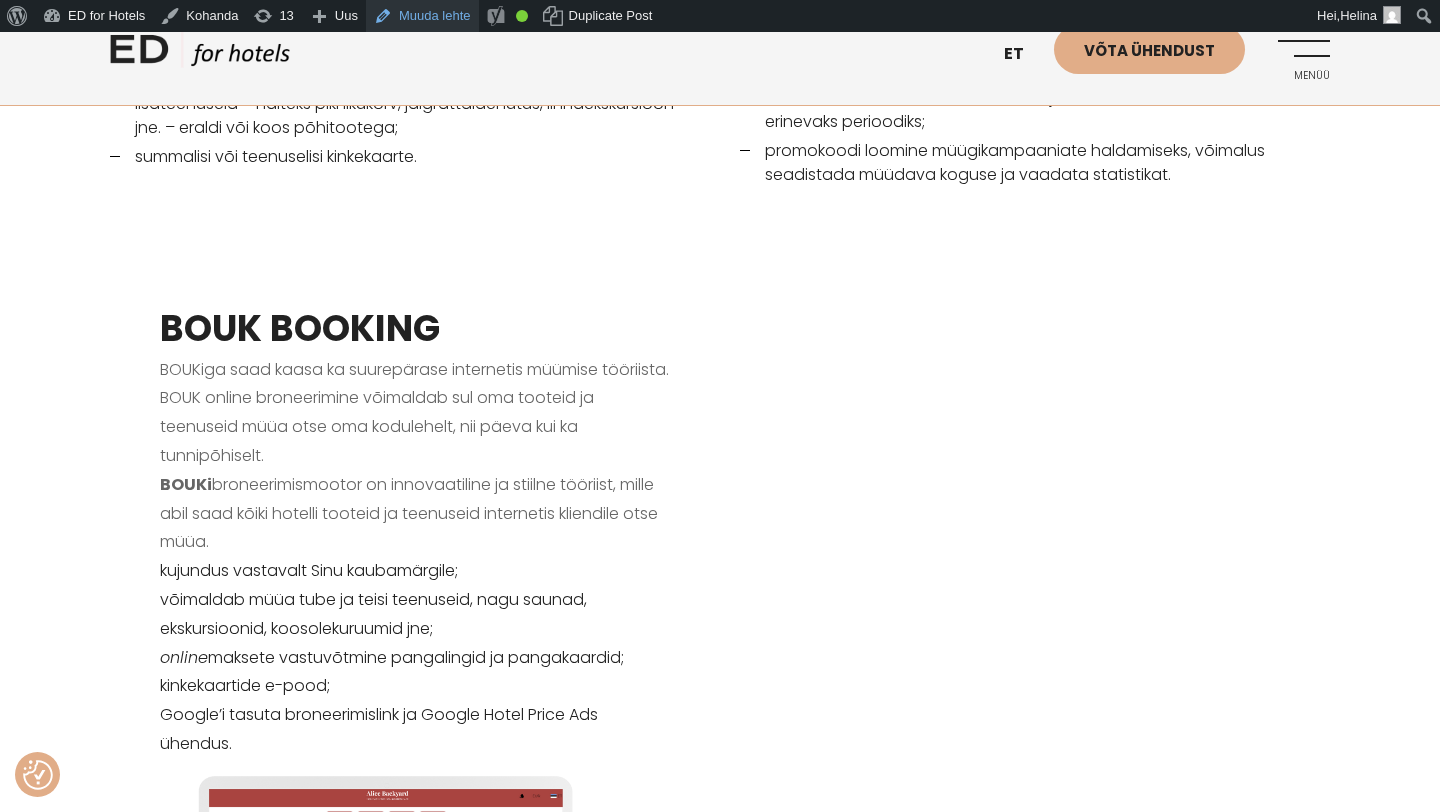 click on "Muuda lehte" at bounding box center [422, 16] 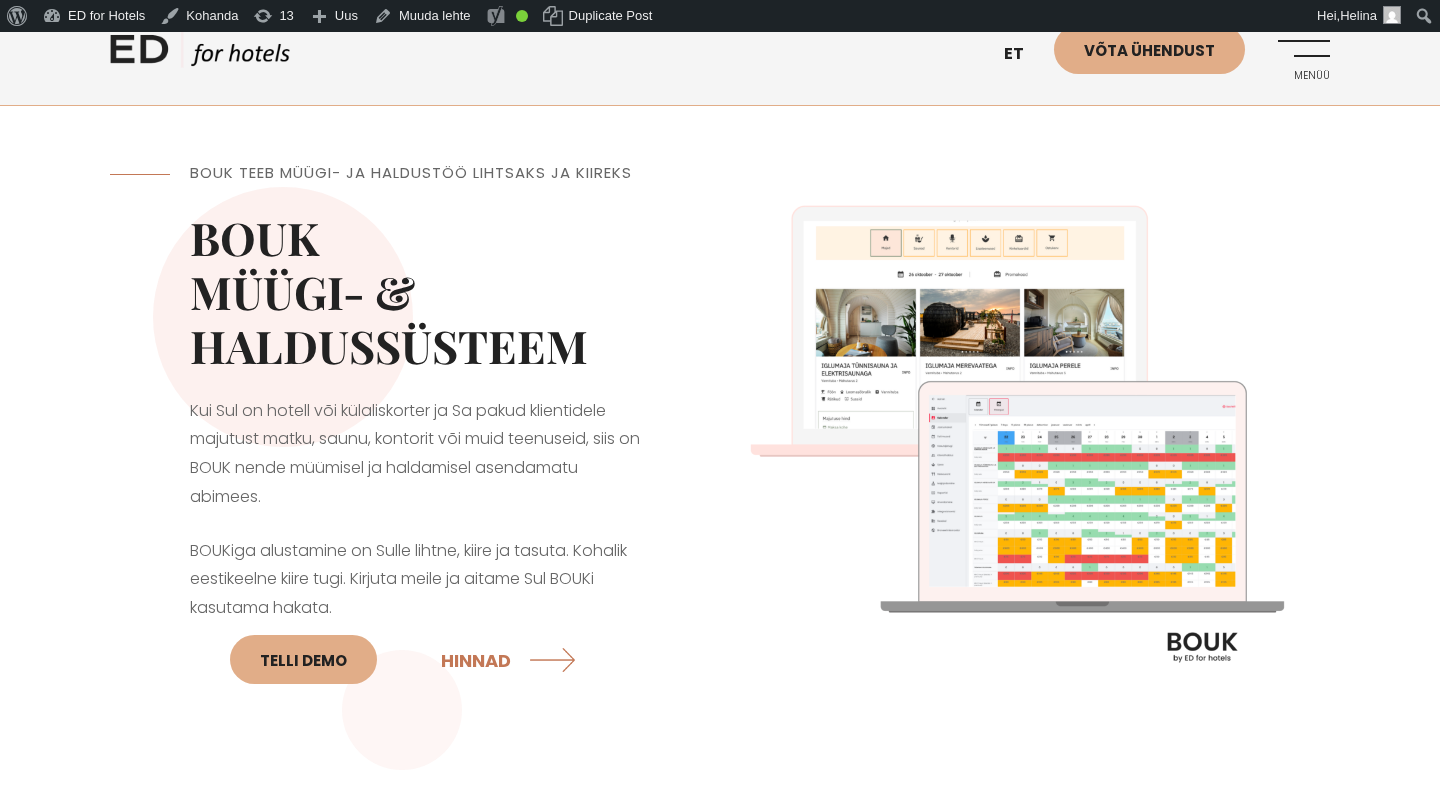 scroll, scrollTop: 0, scrollLeft: 0, axis: both 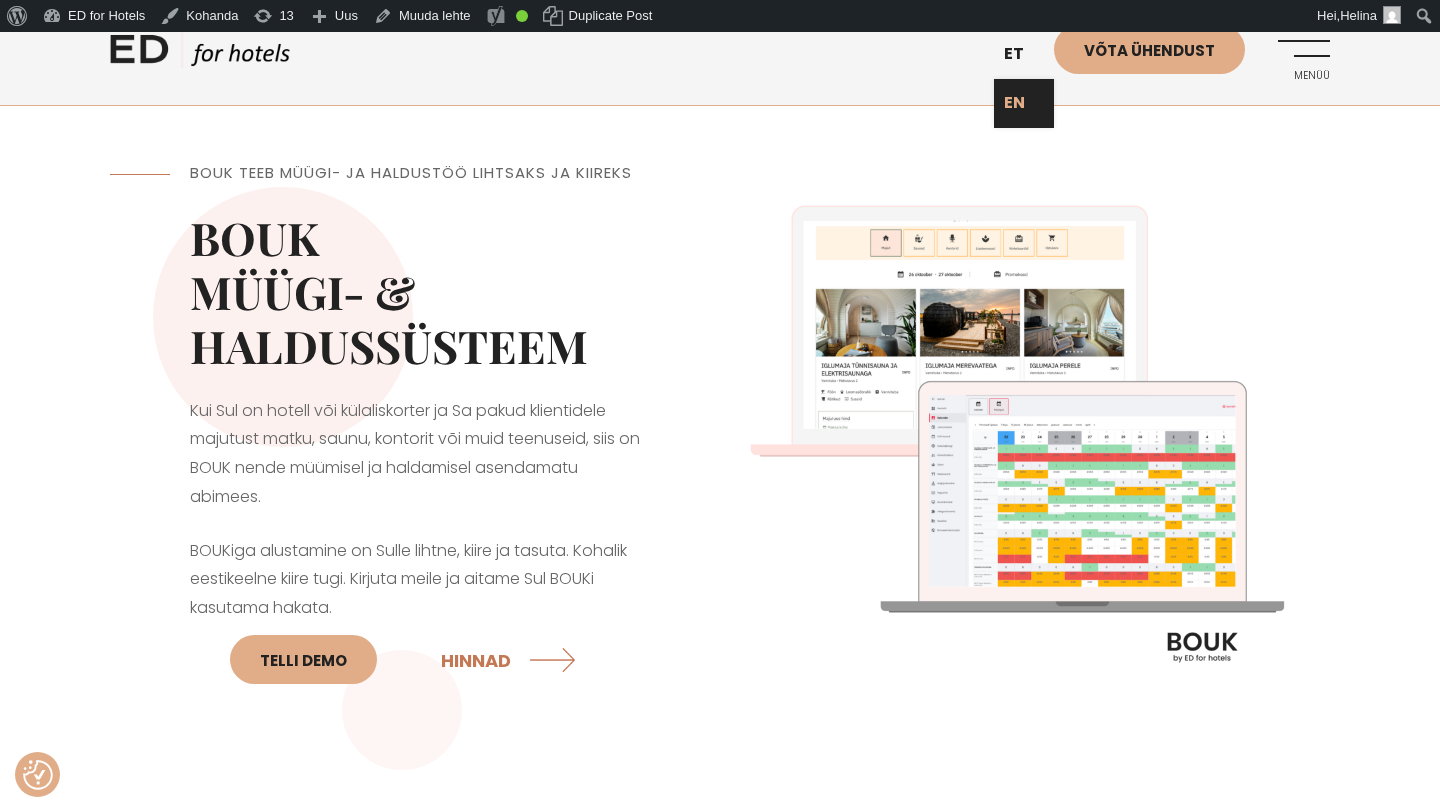 click on "EN" at bounding box center [1024, 103] 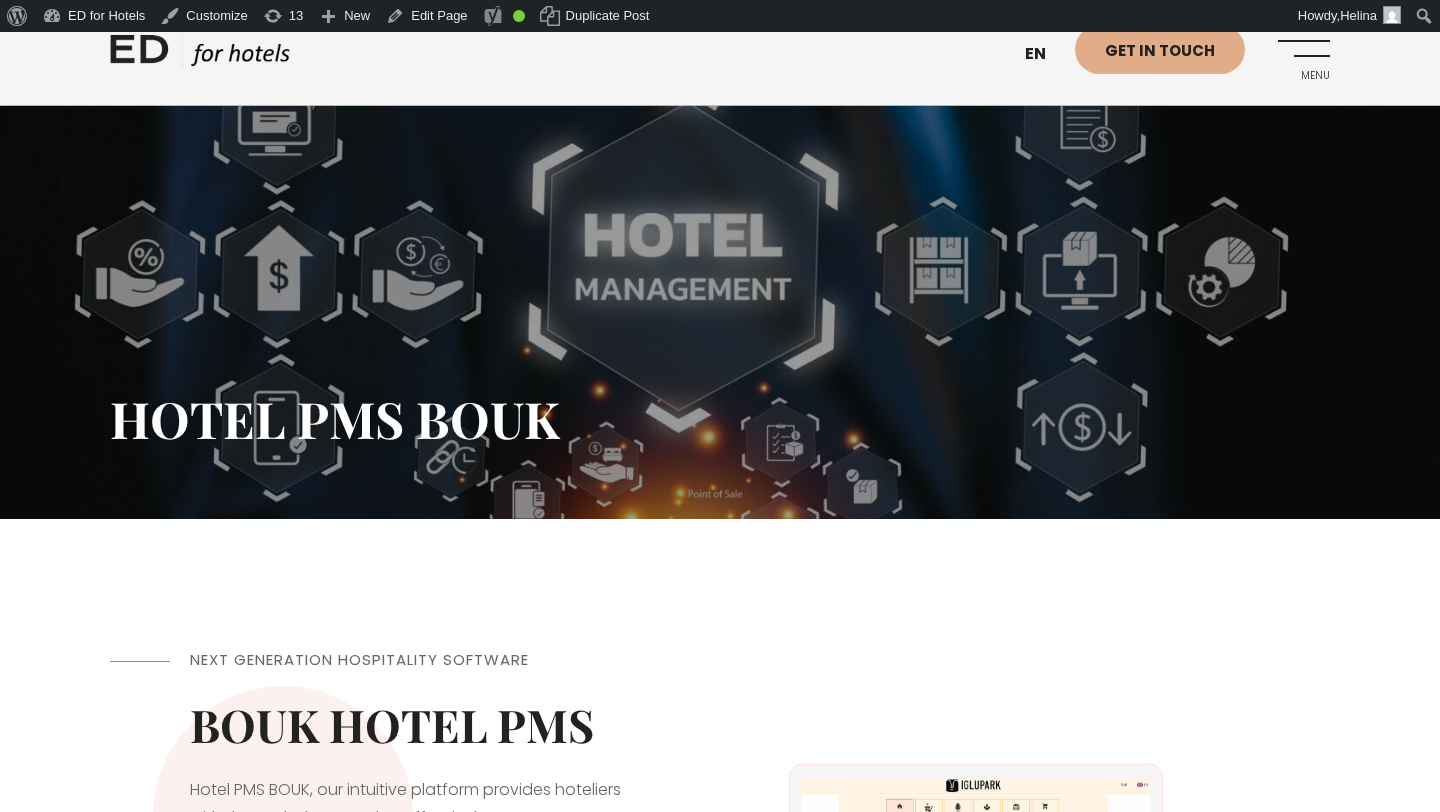 scroll, scrollTop: 0, scrollLeft: 0, axis: both 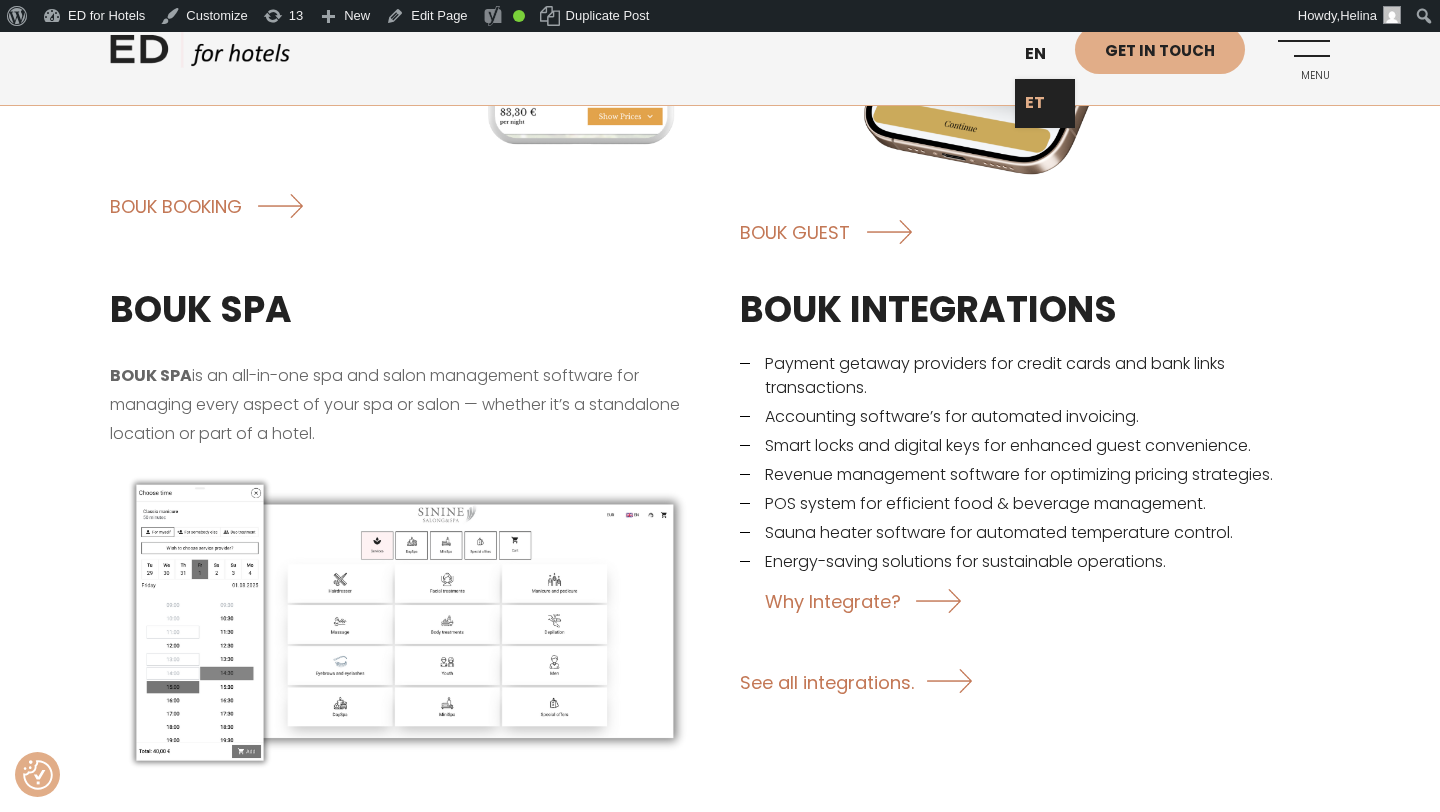 click on "ET" at bounding box center (1045, 103) 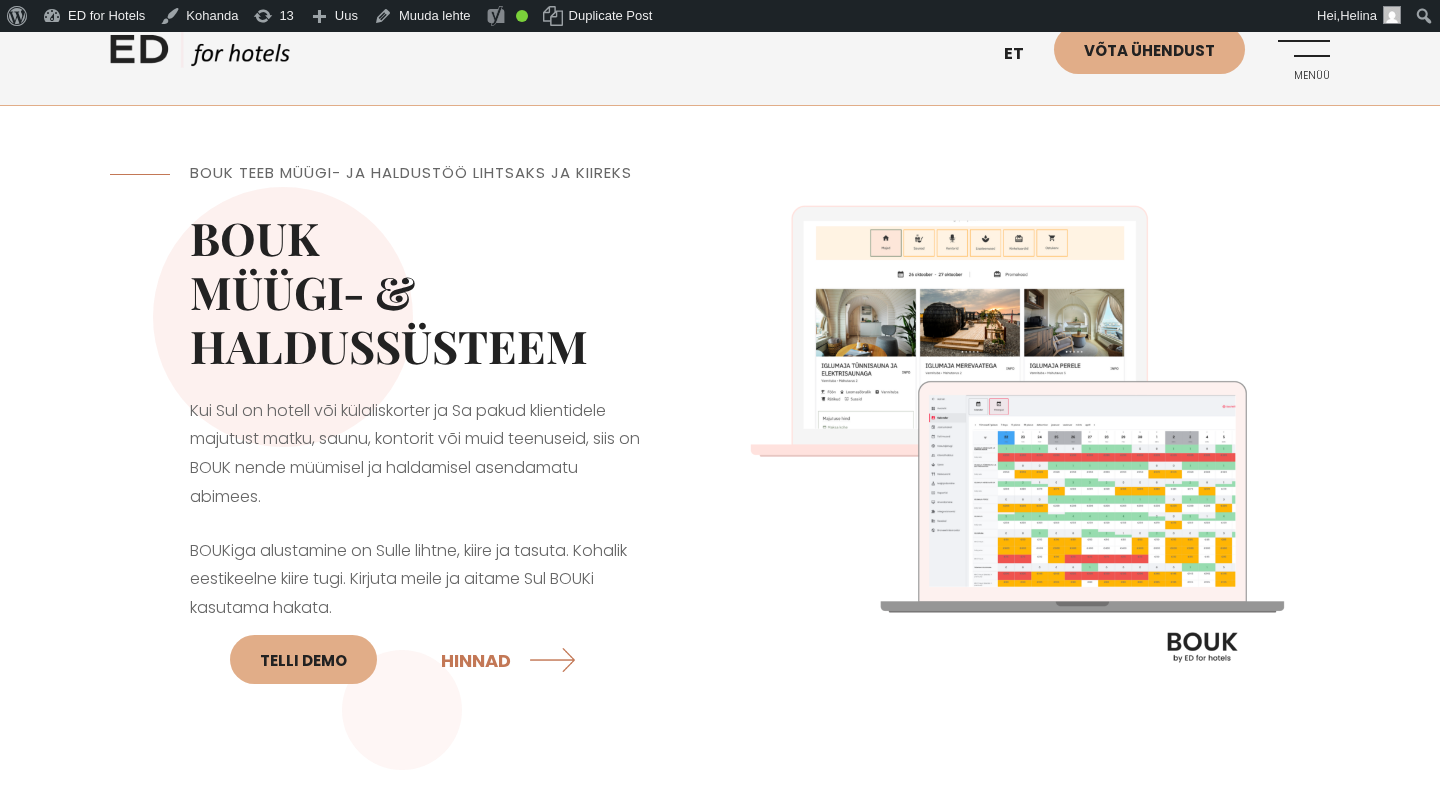 scroll, scrollTop: 0, scrollLeft: 0, axis: both 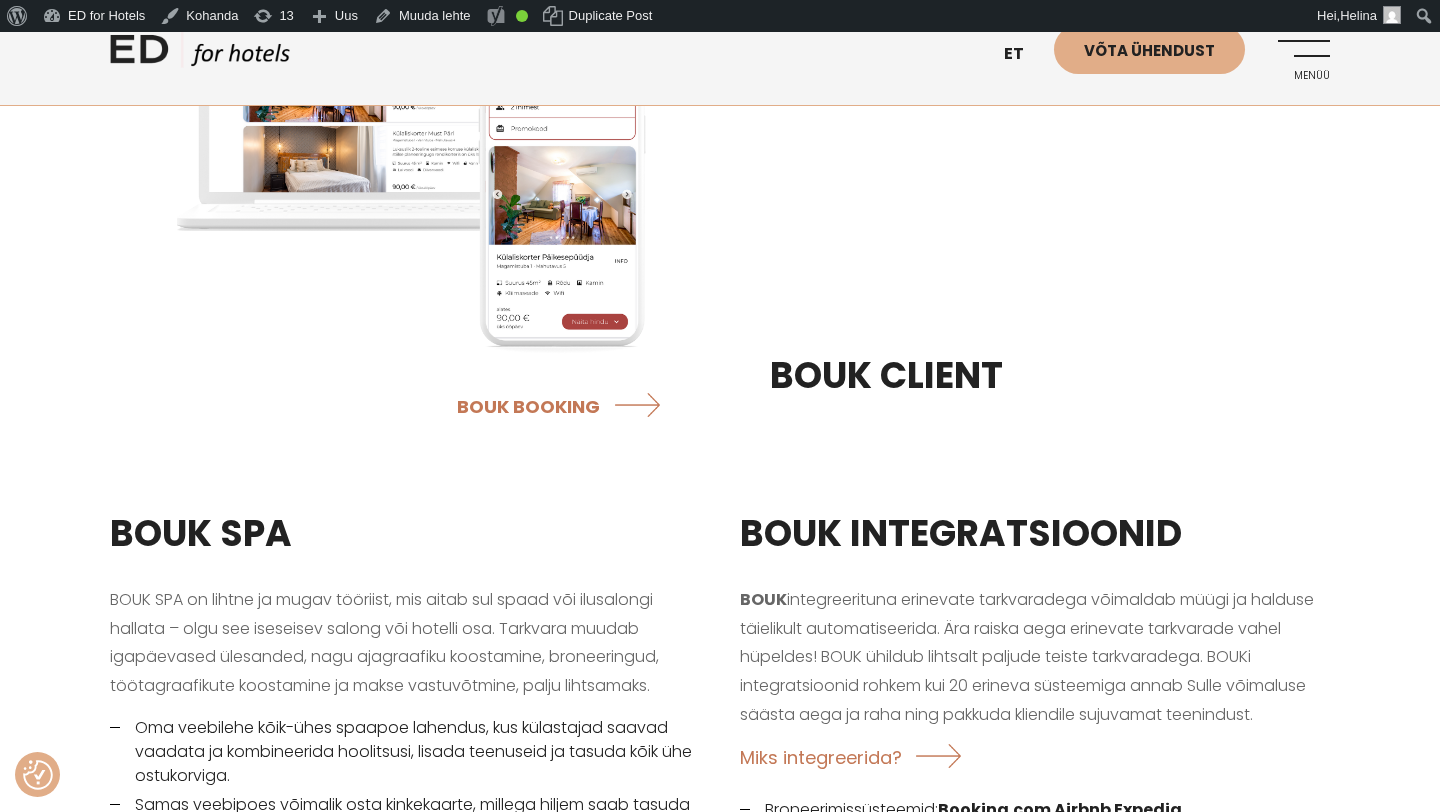 click on "Menüü" at bounding box center [1302, 52] 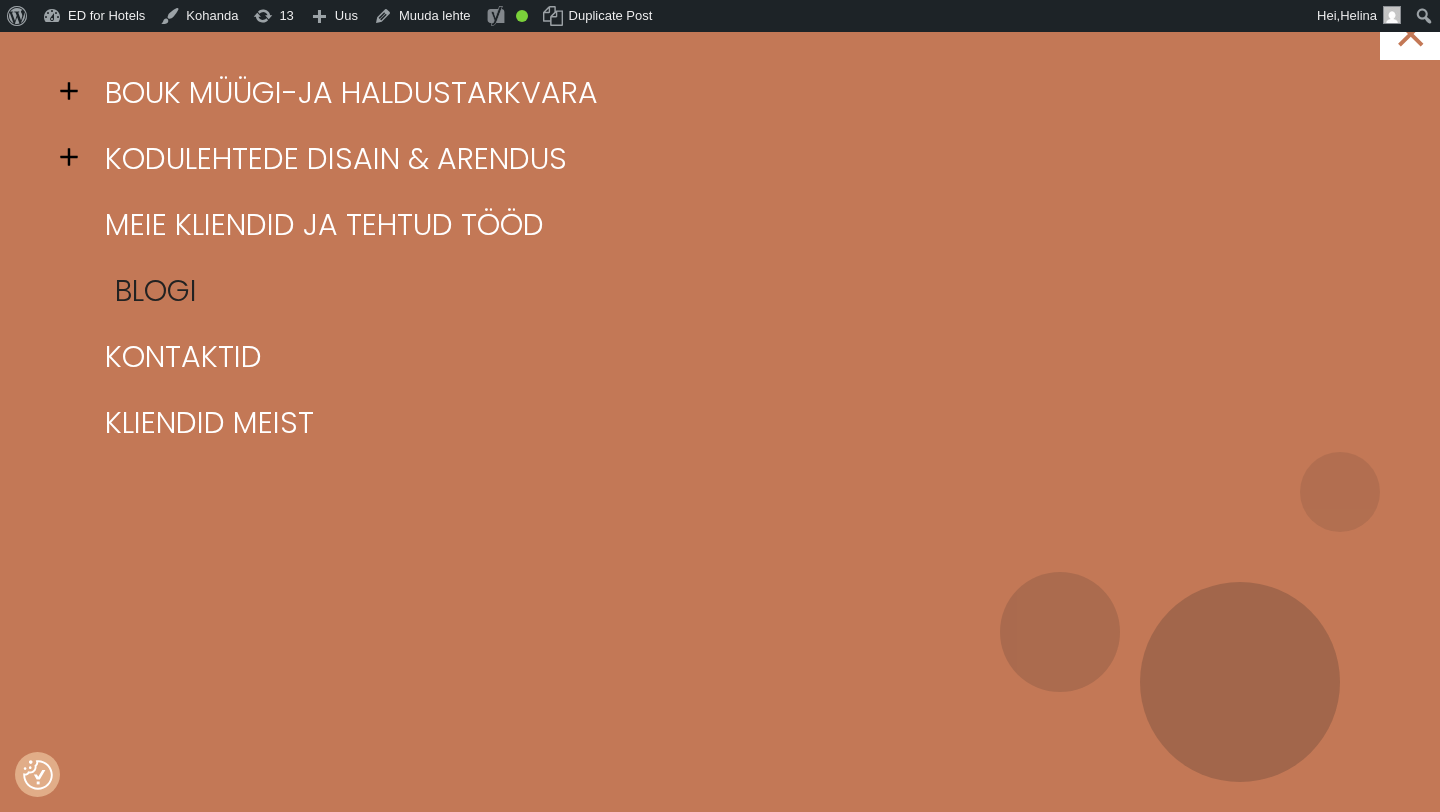 click on "Blogi" at bounding box center (745, 291) 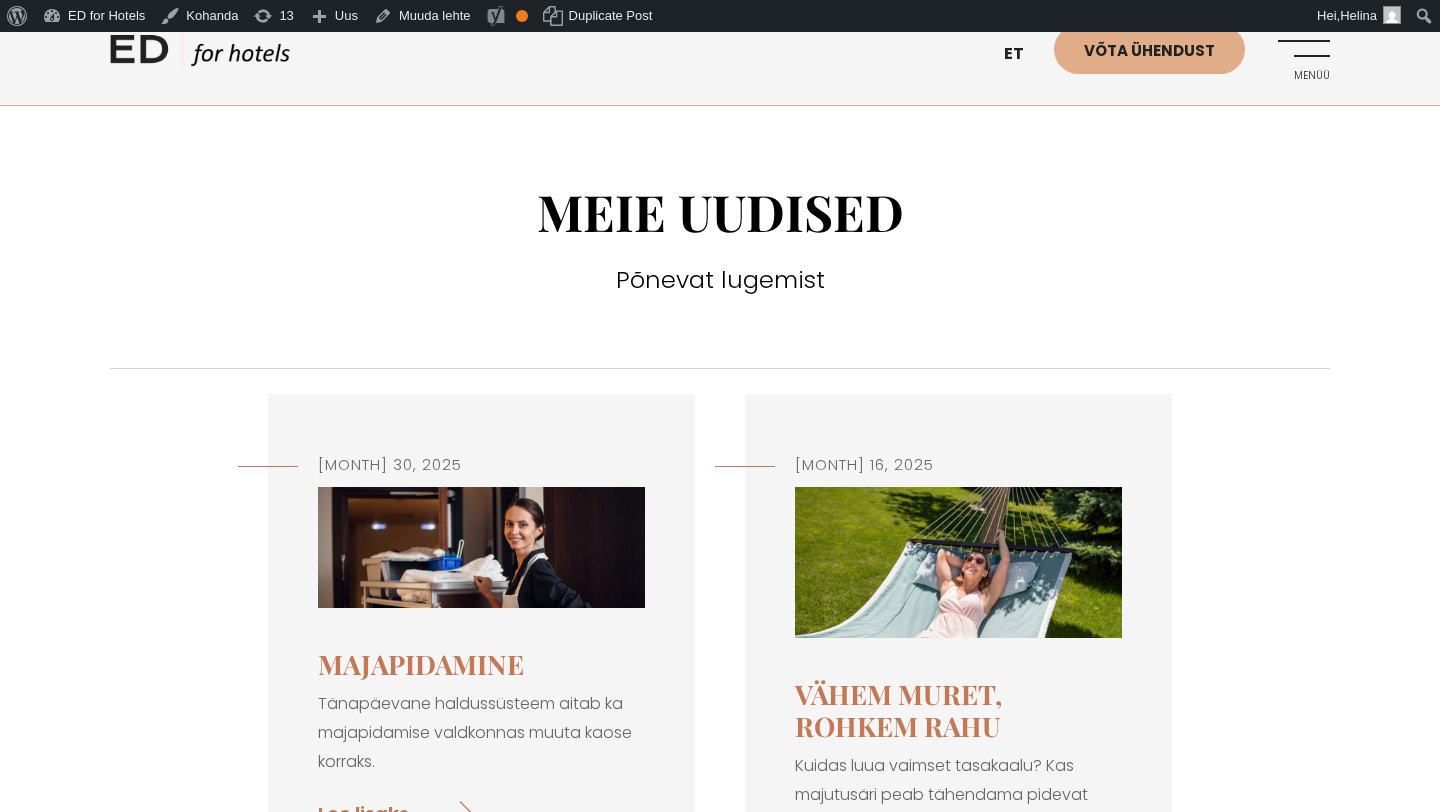 scroll, scrollTop: 116, scrollLeft: 0, axis: vertical 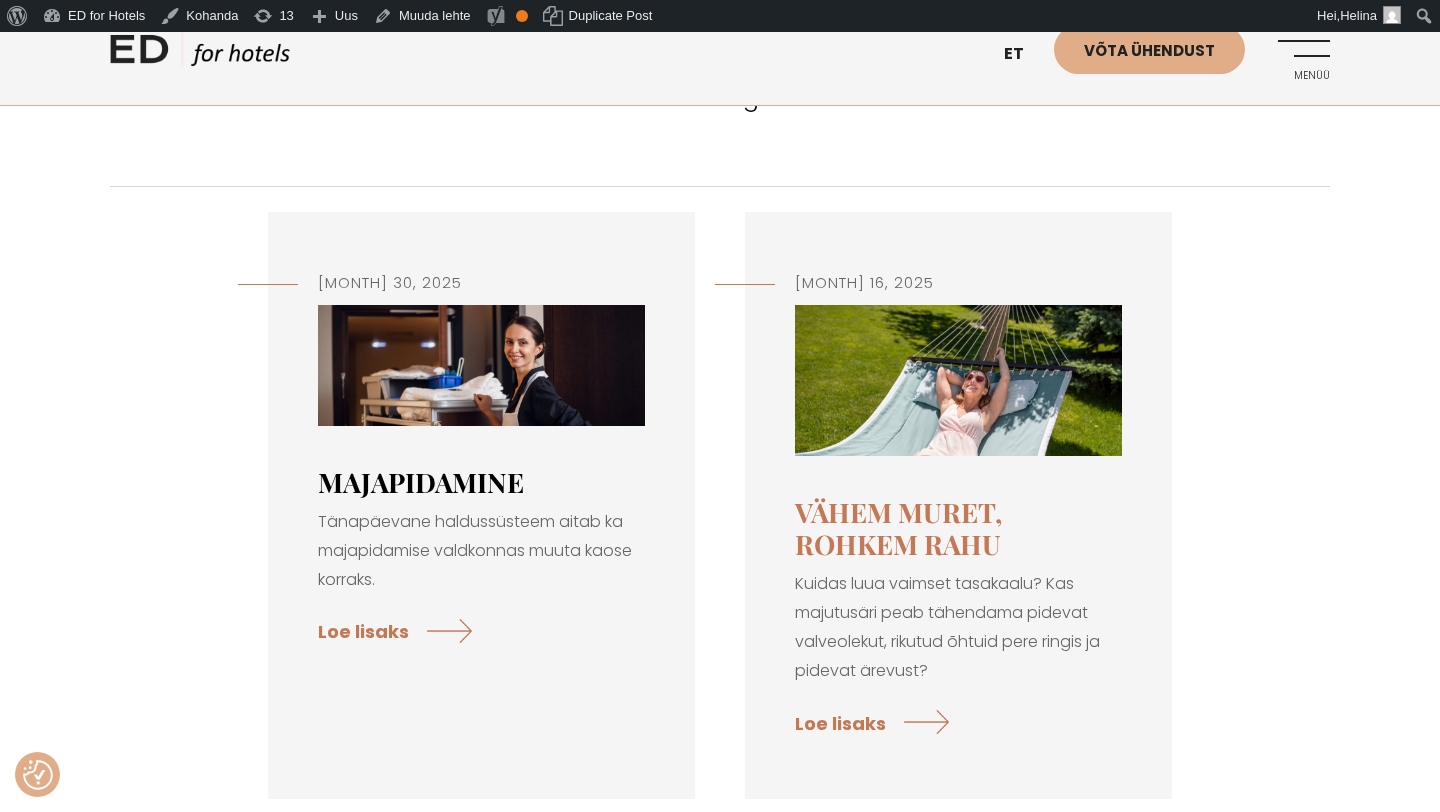 click on "Majapidamine" at bounding box center (421, 482) 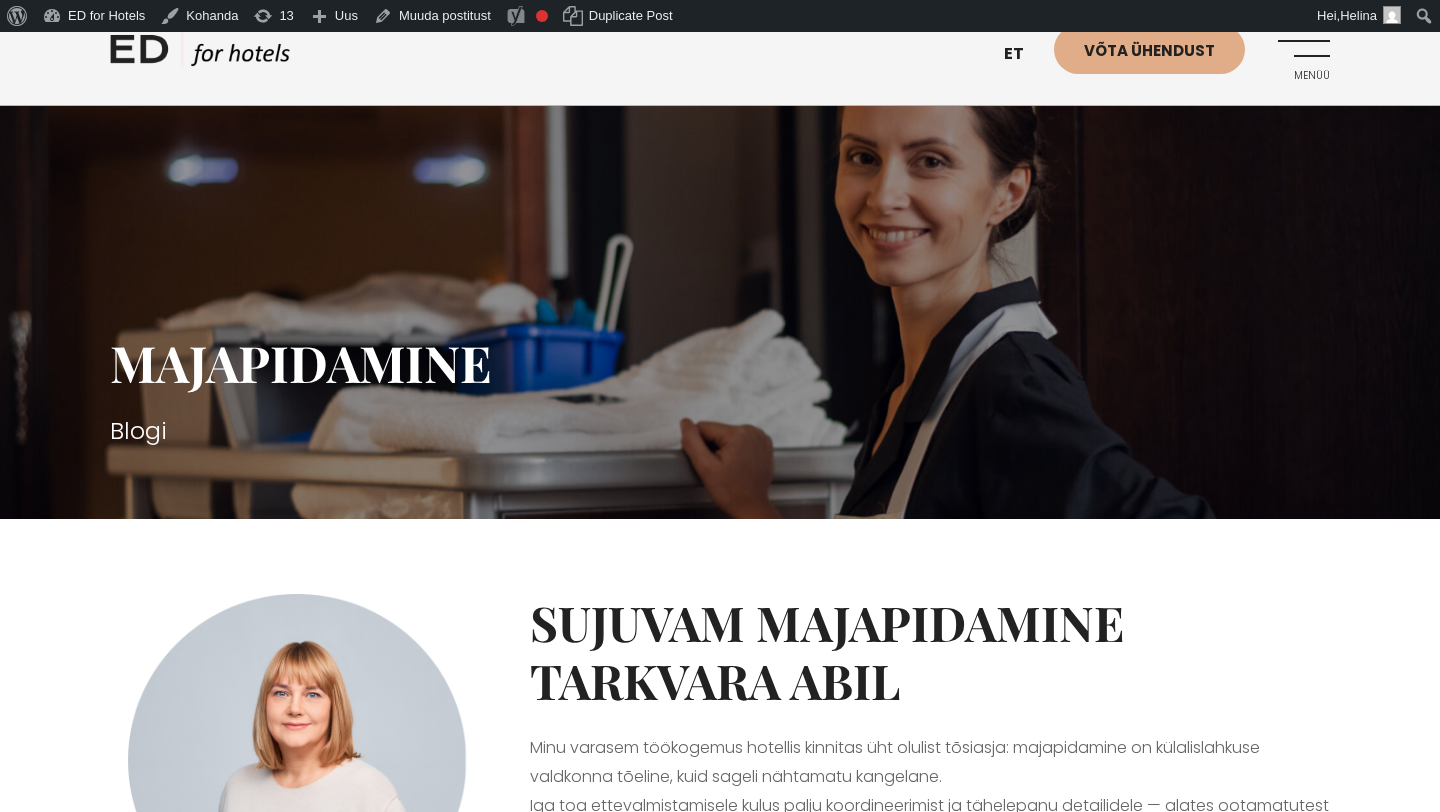 scroll, scrollTop: 0, scrollLeft: 0, axis: both 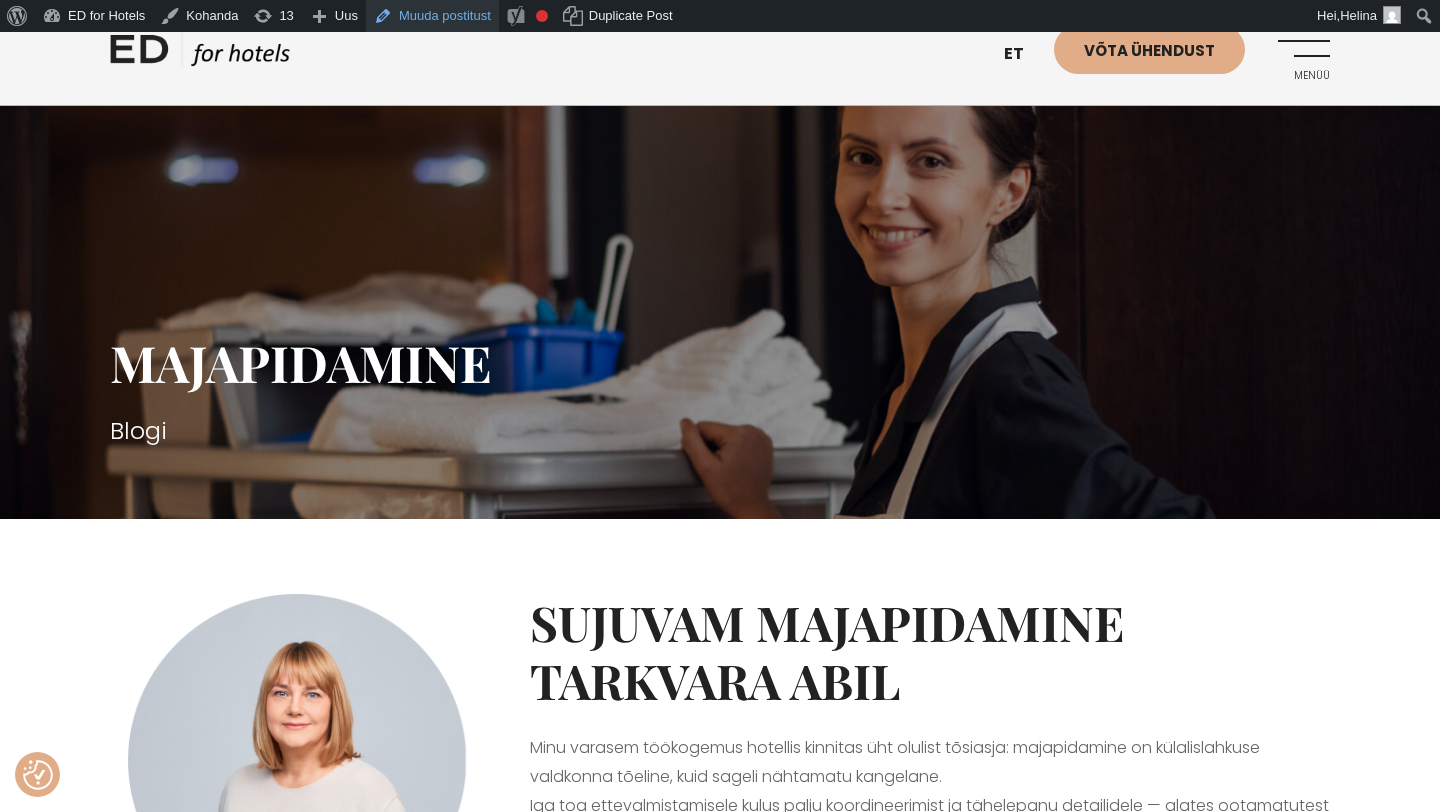 click on "Muuda postitust" at bounding box center [432, 16] 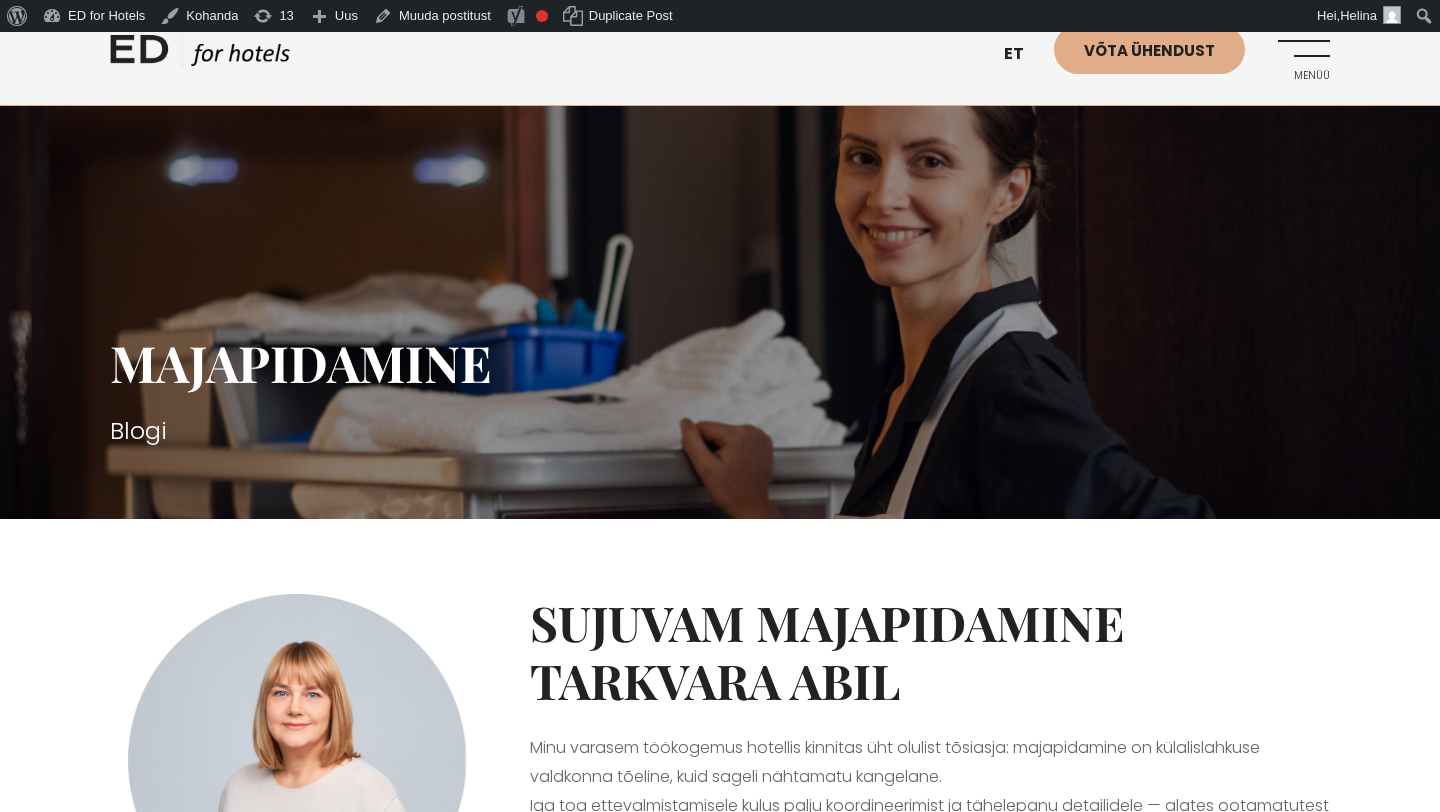 scroll, scrollTop: 0, scrollLeft: 0, axis: both 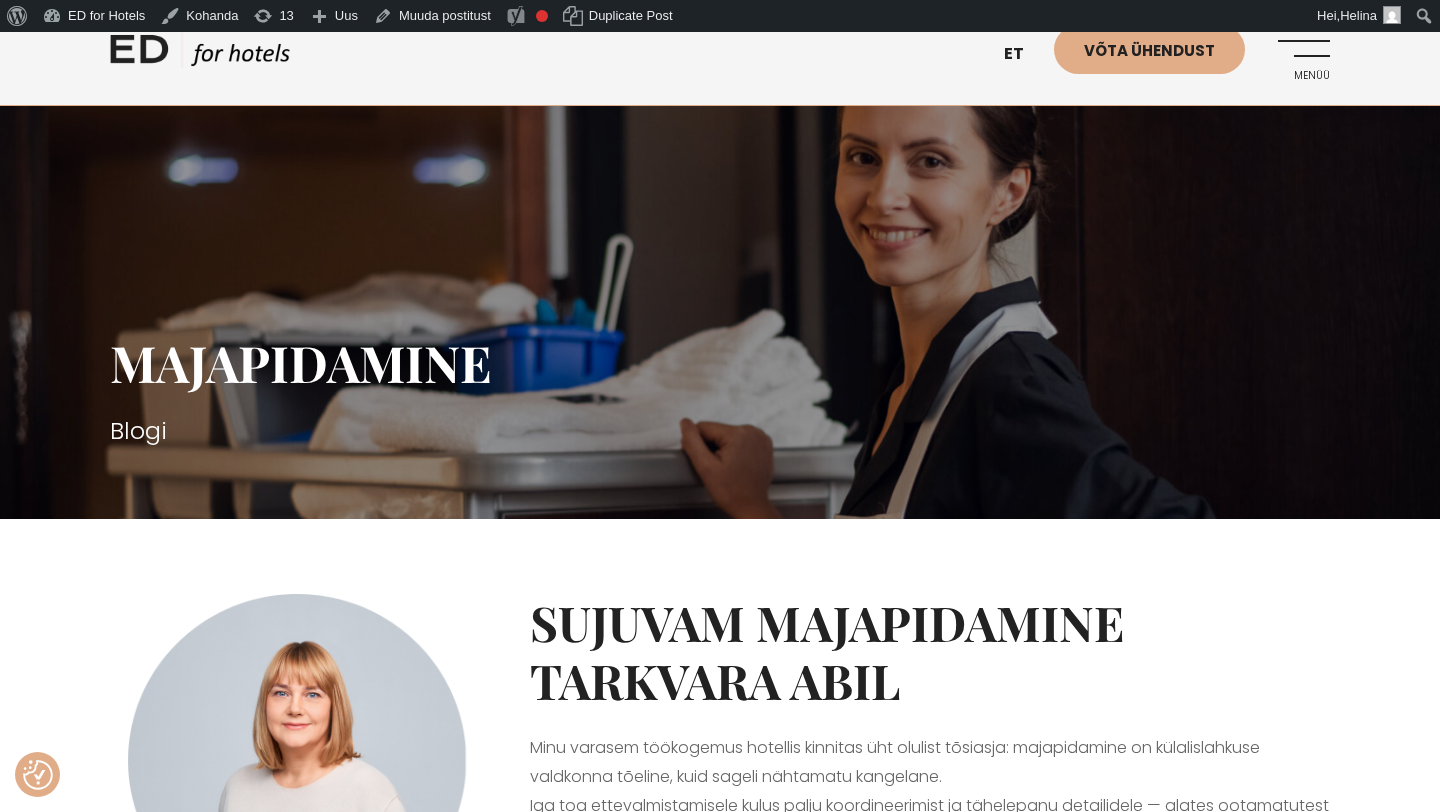 click on "Menüü" at bounding box center (1302, 52) 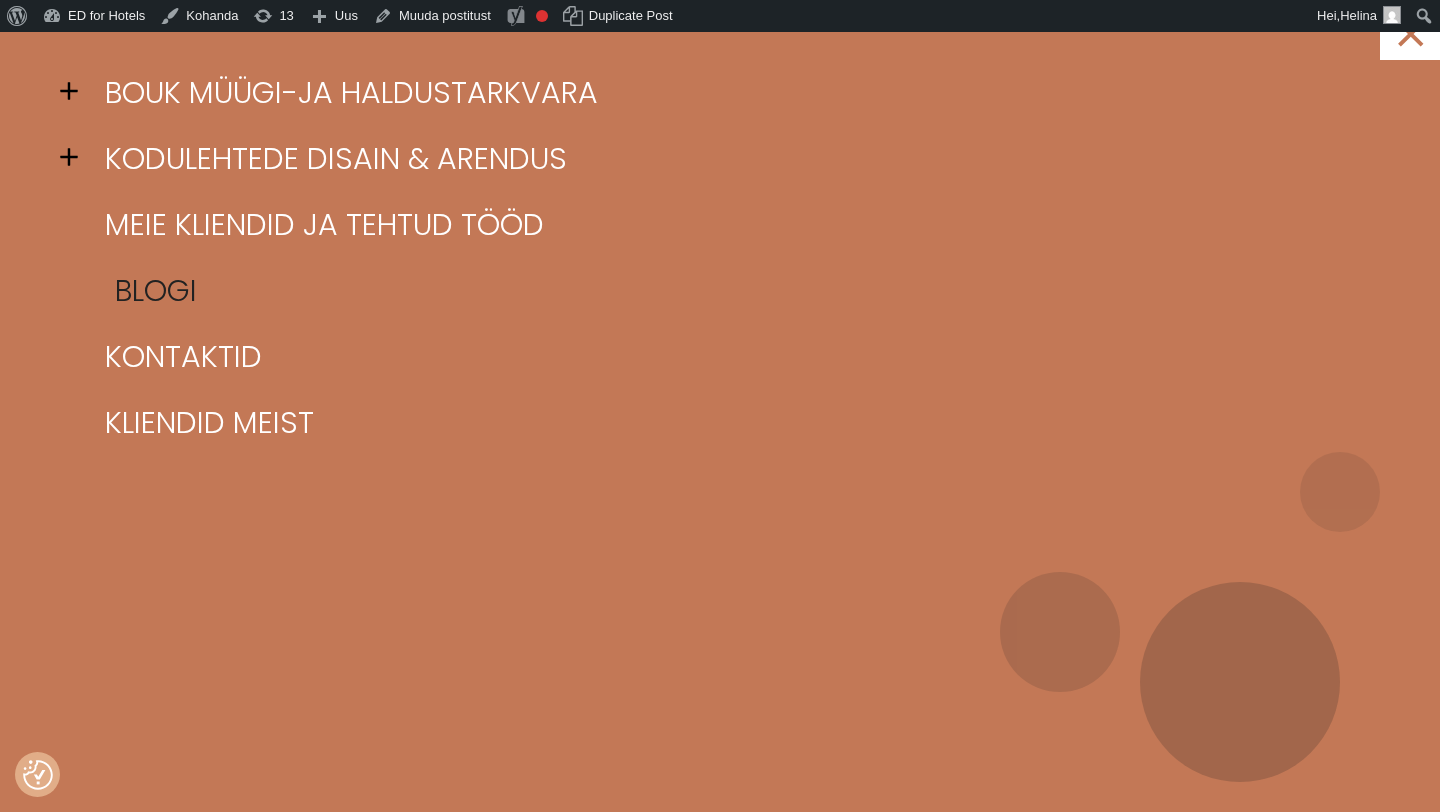 click on "Blogi" at bounding box center [745, 291] 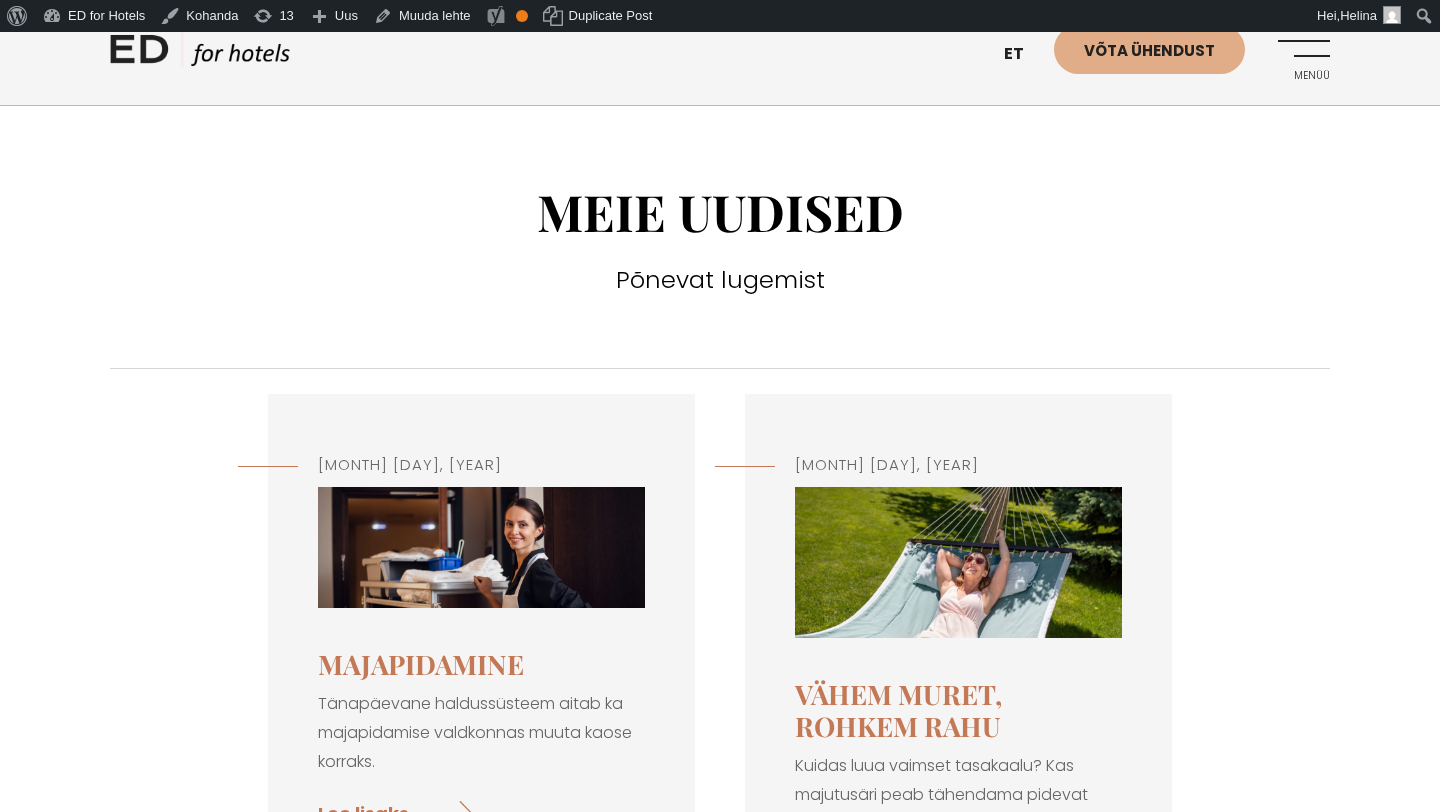 scroll, scrollTop: 0, scrollLeft: 0, axis: both 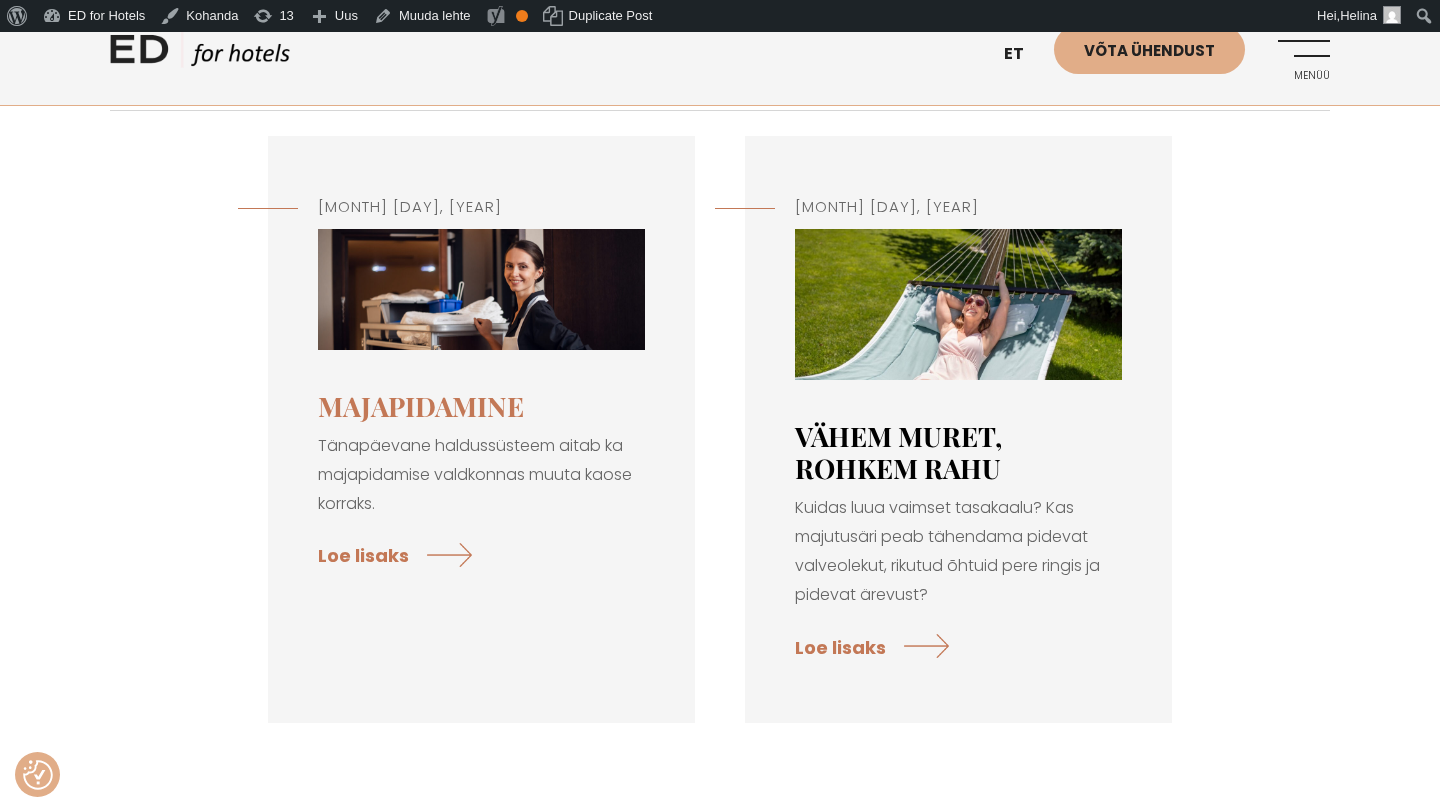 click on "Vähem muret, rohkem rahu" at bounding box center [898, 452] 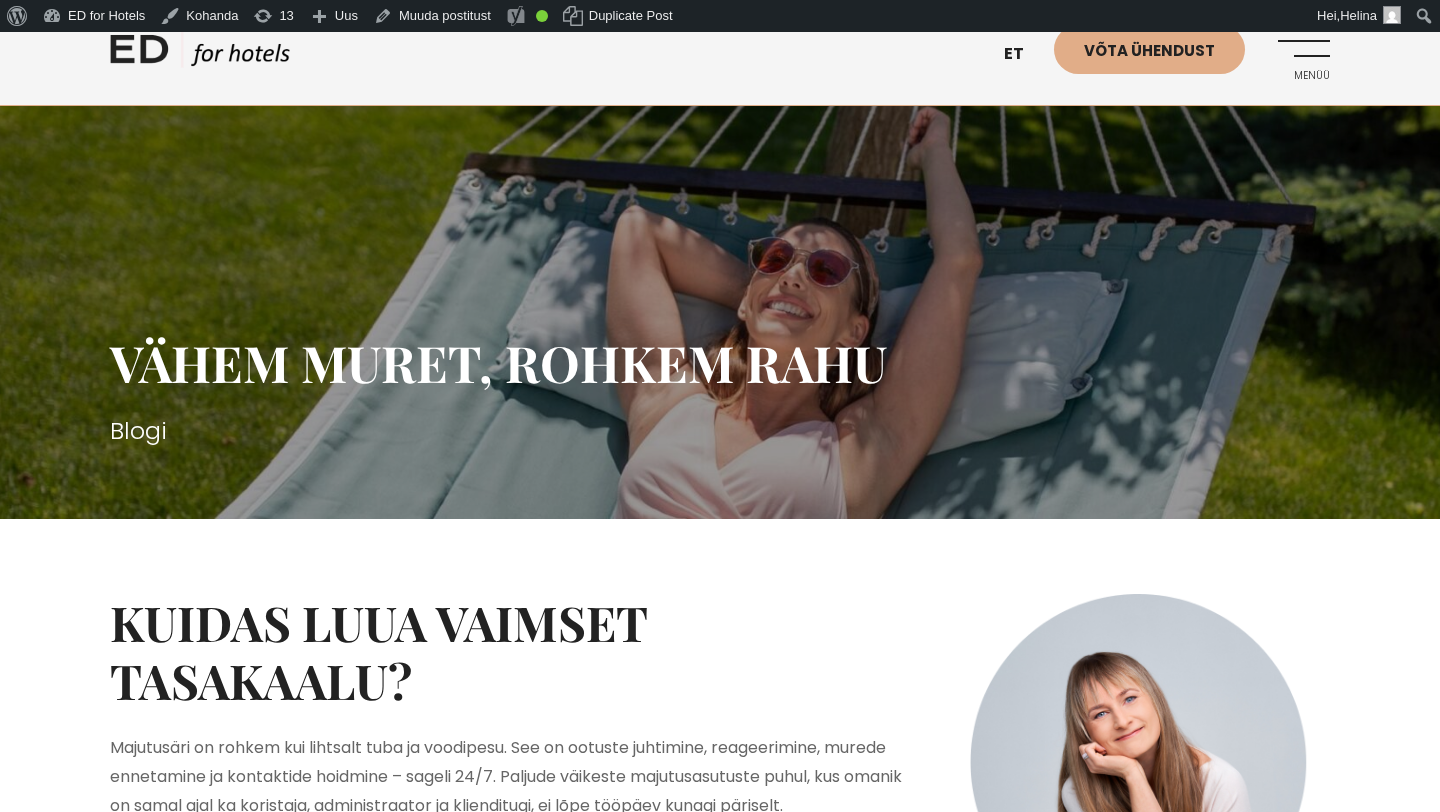 scroll, scrollTop: 0, scrollLeft: 0, axis: both 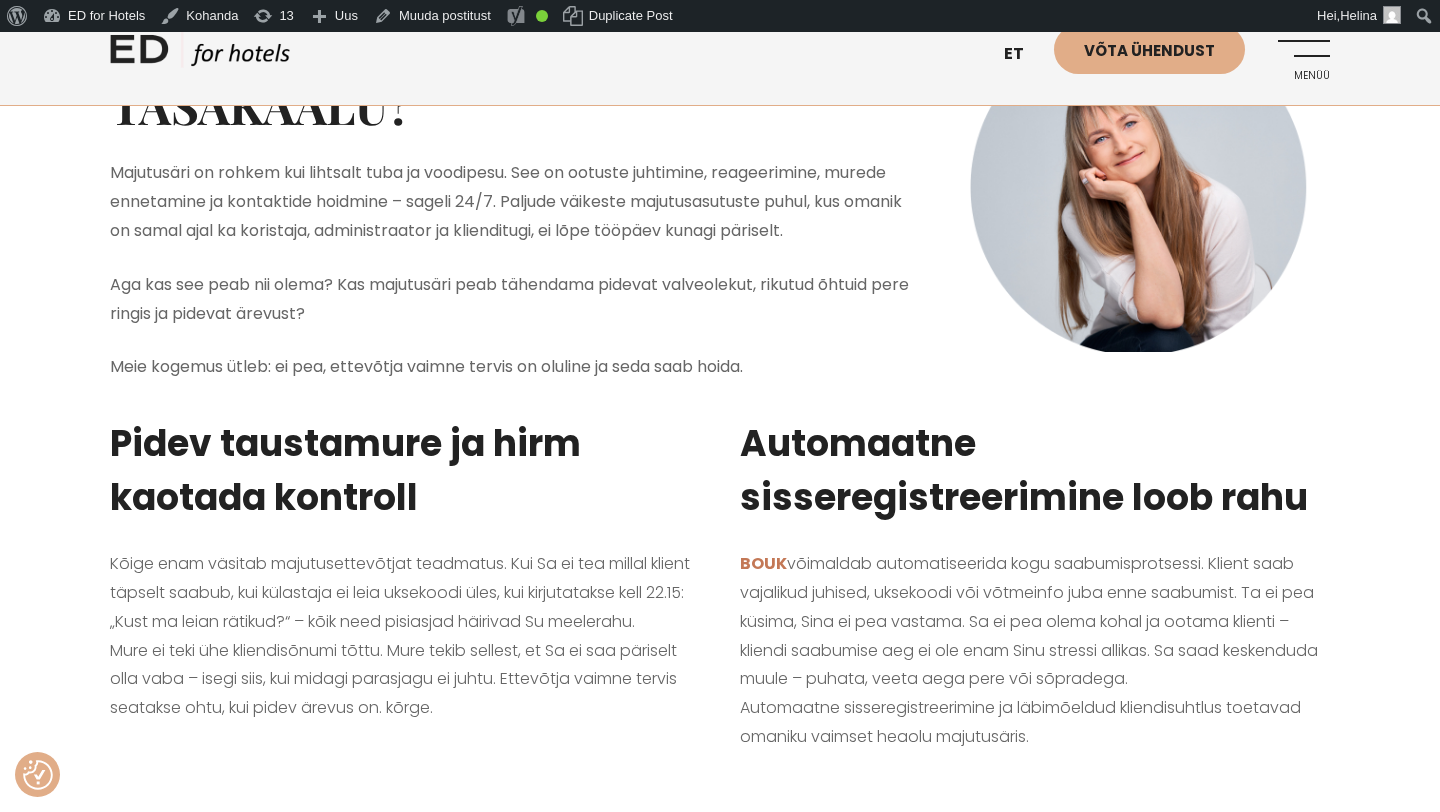 click on "Menüü" at bounding box center [1302, 52] 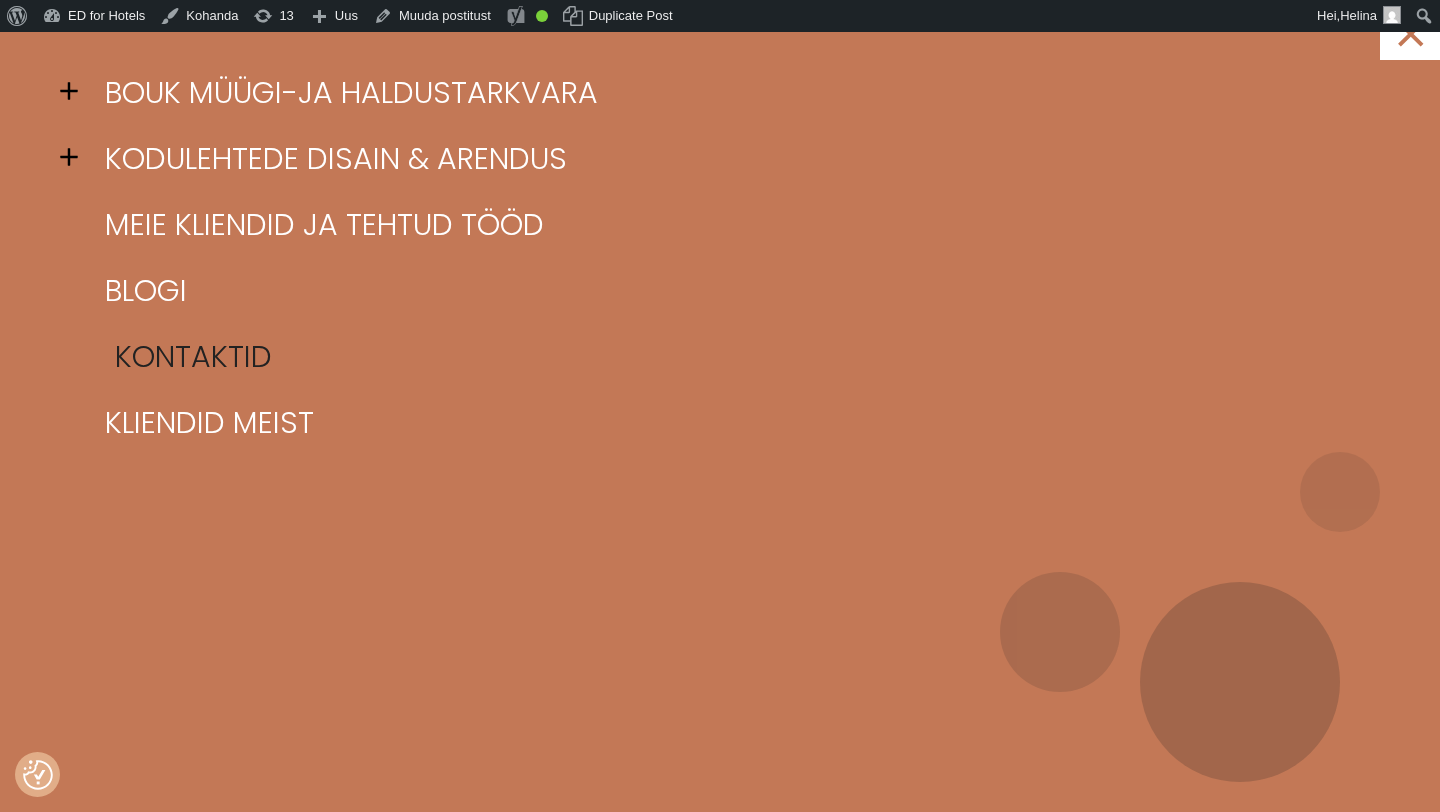 click on "Kontaktid" at bounding box center [745, 357] 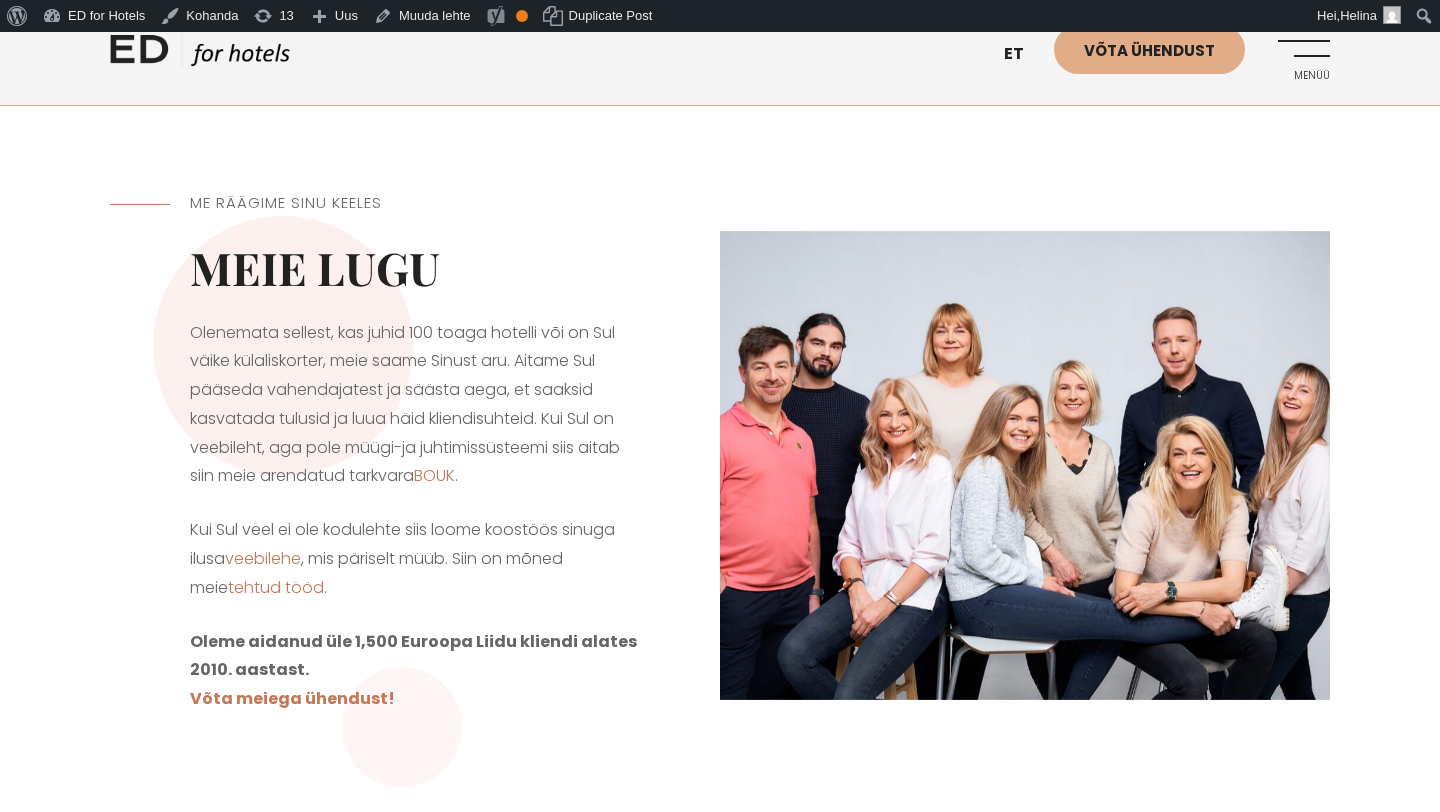 scroll, scrollTop: 0, scrollLeft: 0, axis: both 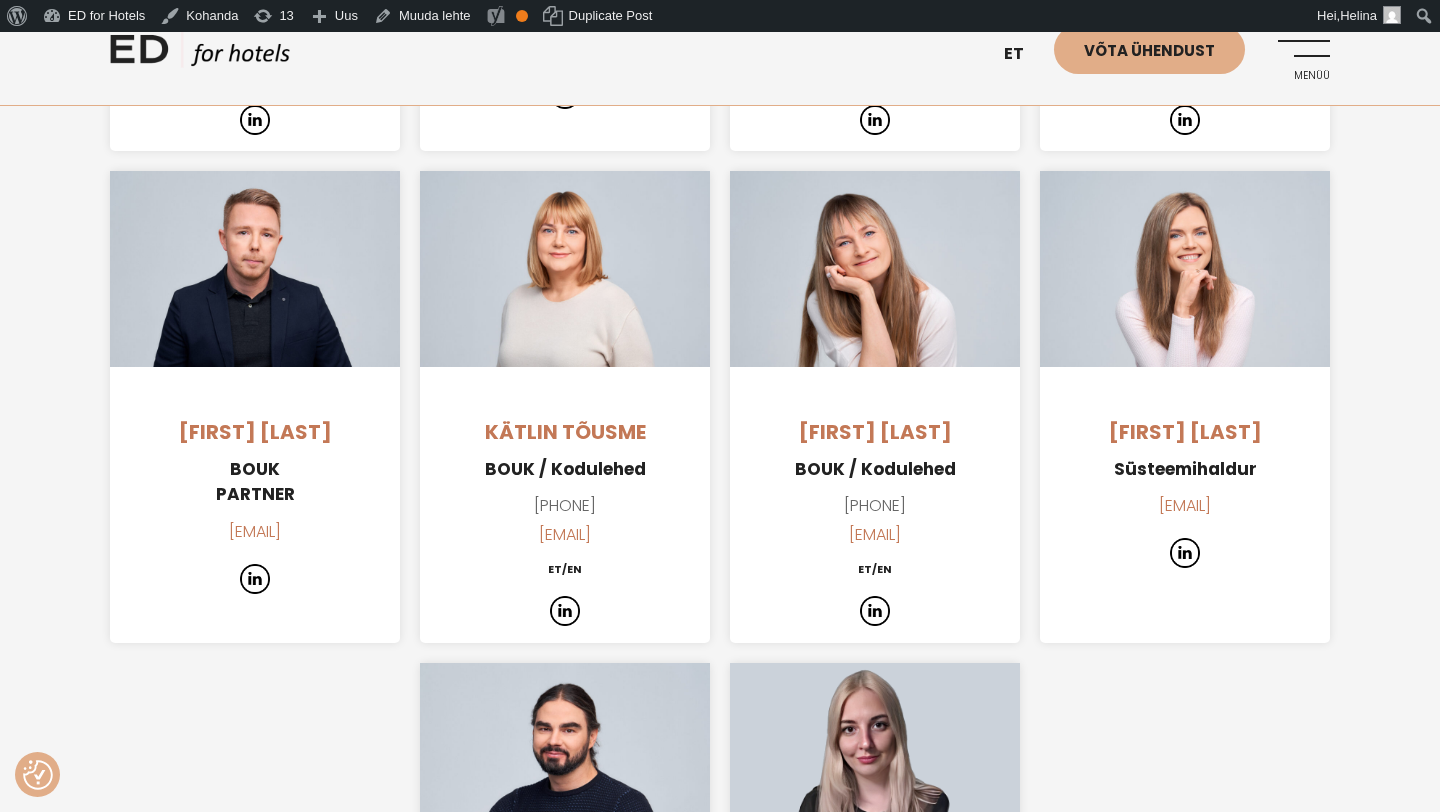 click on "Menüü" at bounding box center [1302, 76] 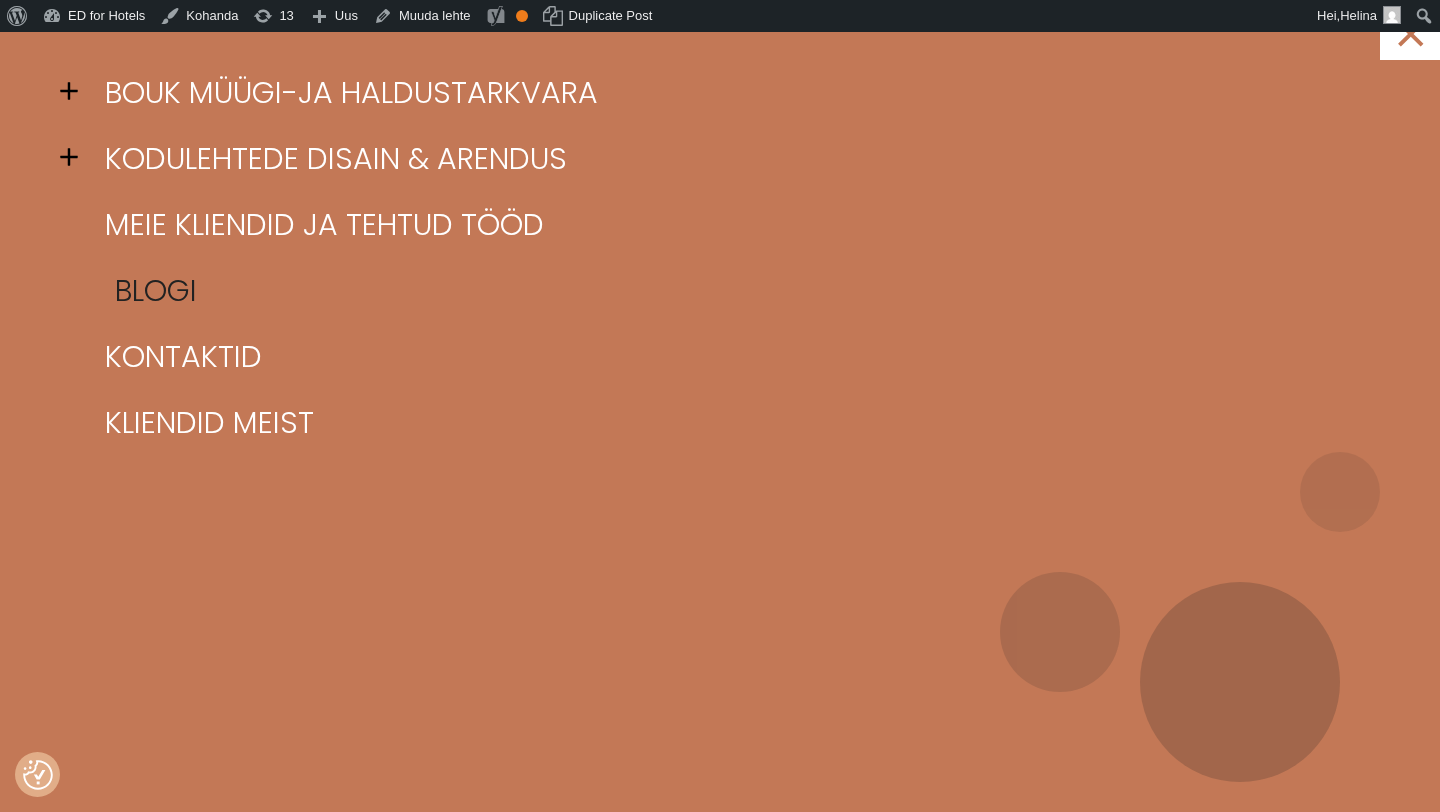 click on "Blogi" at bounding box center (745, 291) 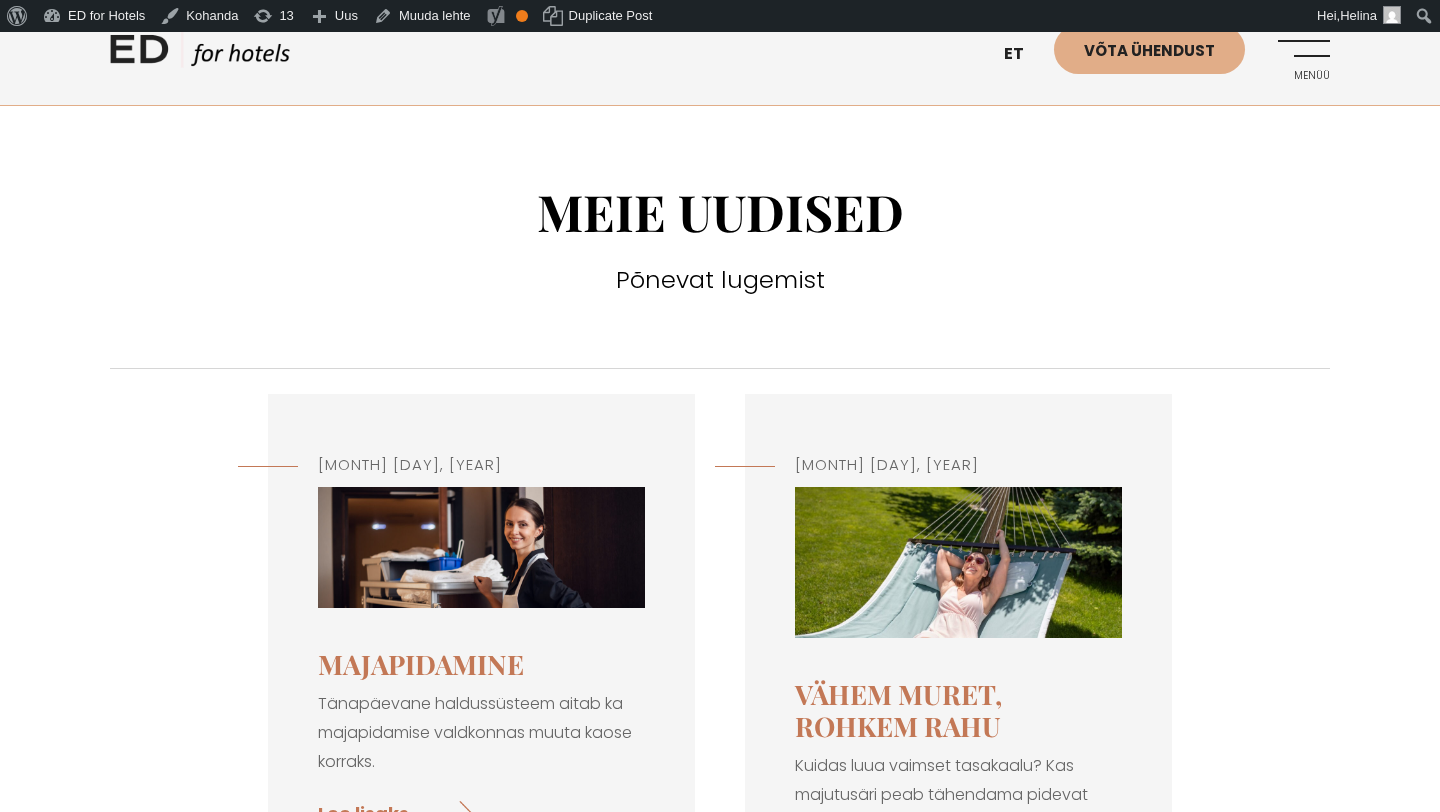 scroll, scrollTop: 0, scrollLeft: 0, axis: both 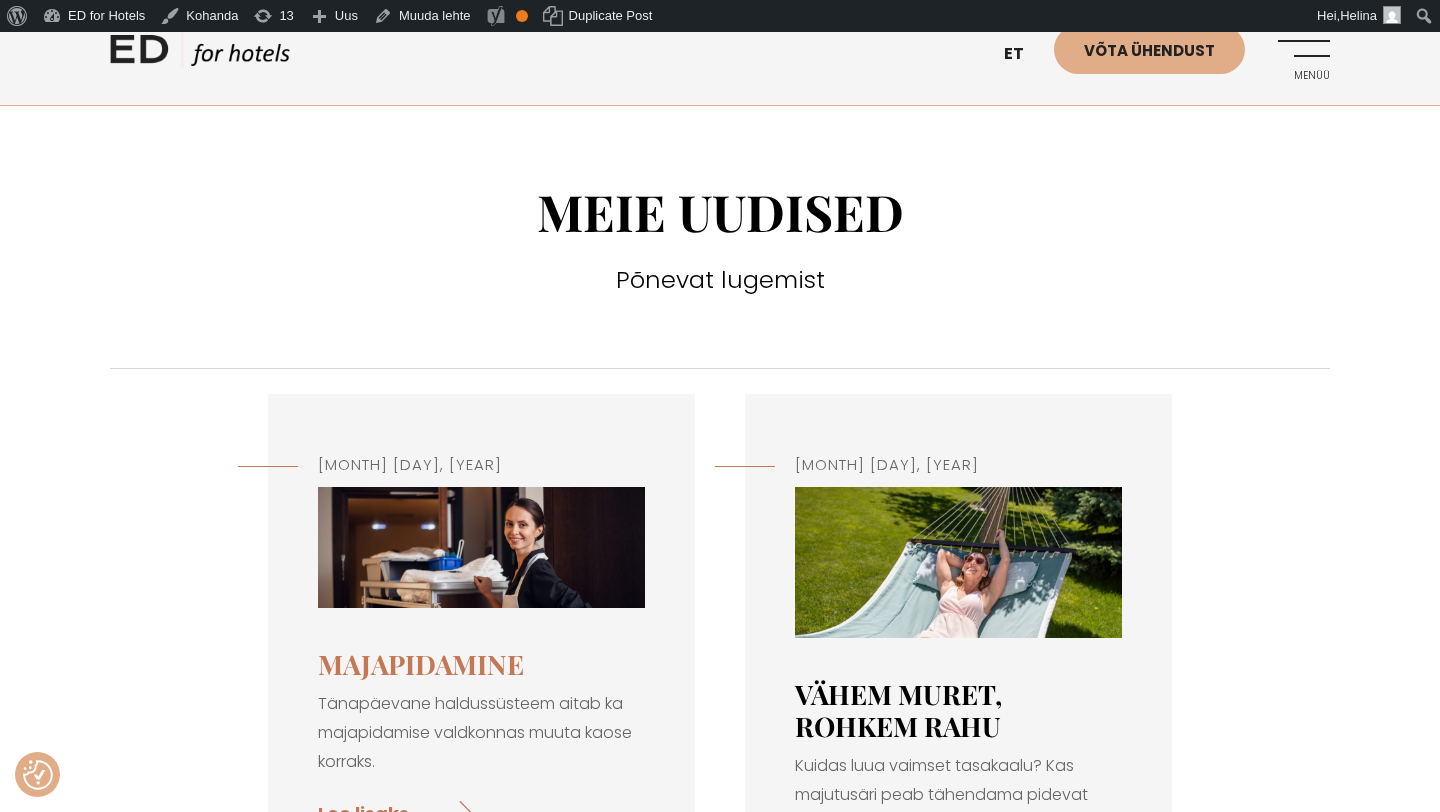 click on "Vähem muret, rohkem rahu" at bounding box center [898, 710] 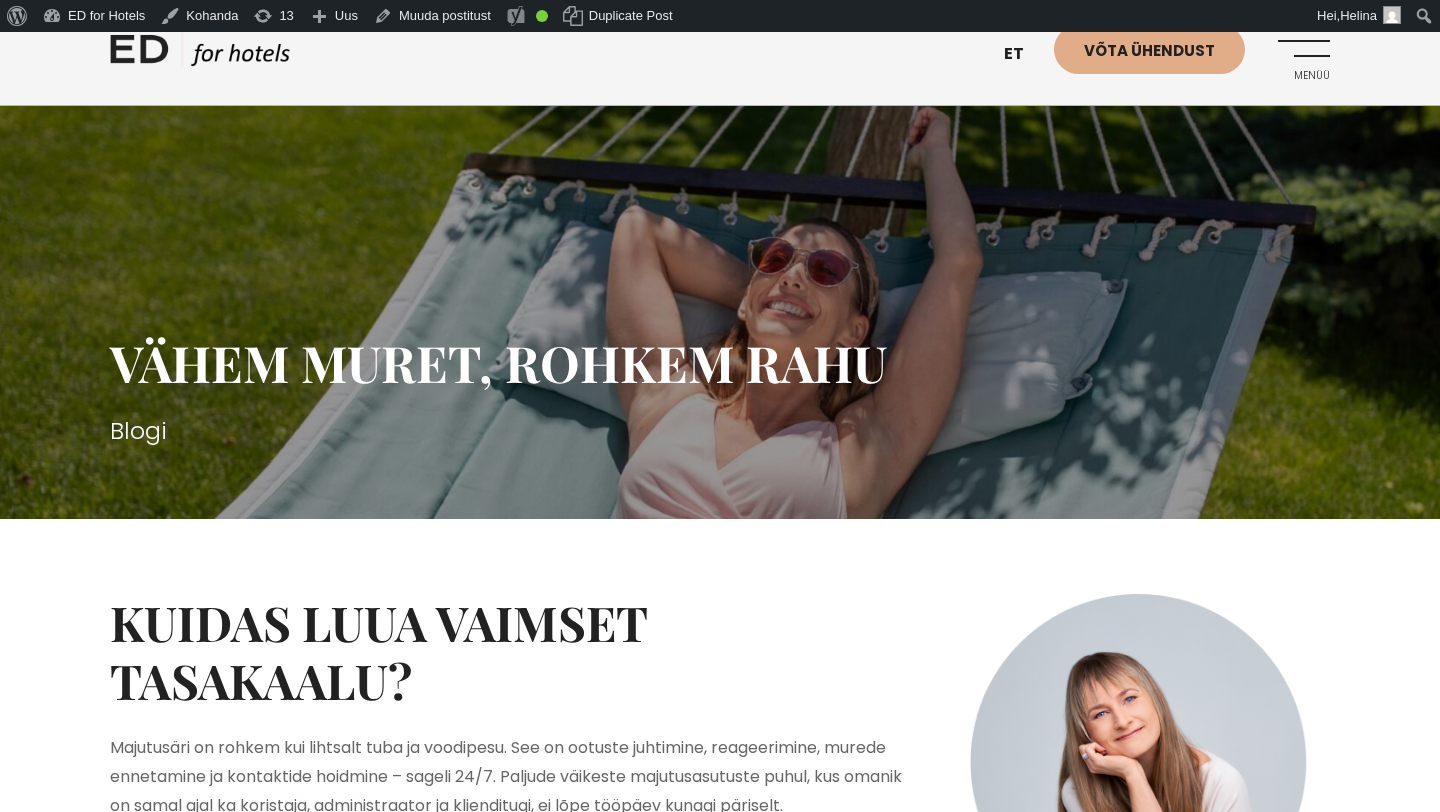 scroll, scrollTop: 0, scrollLeft: 0, axis: both 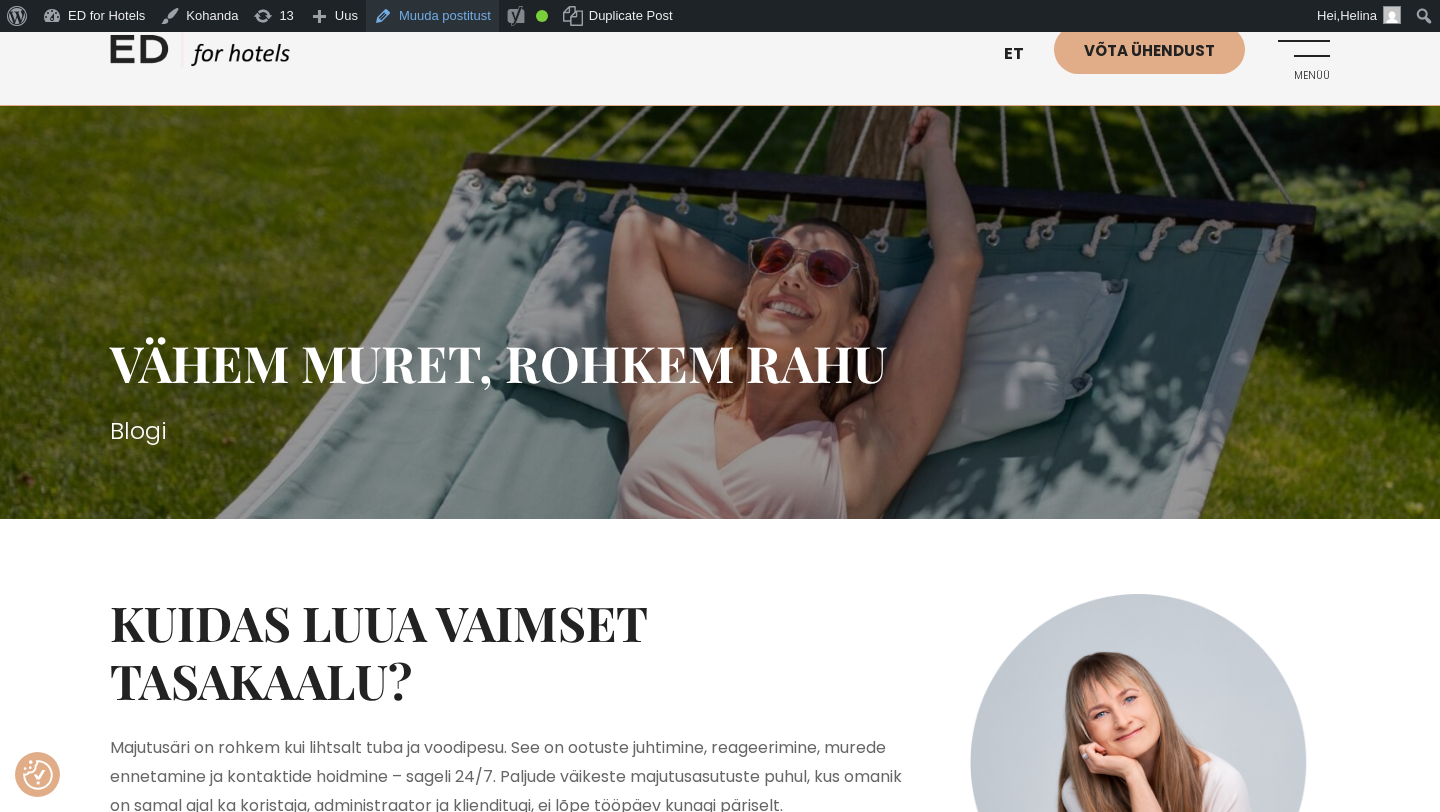 click on "Muuda postitust" at bounding box center [432, 16] 